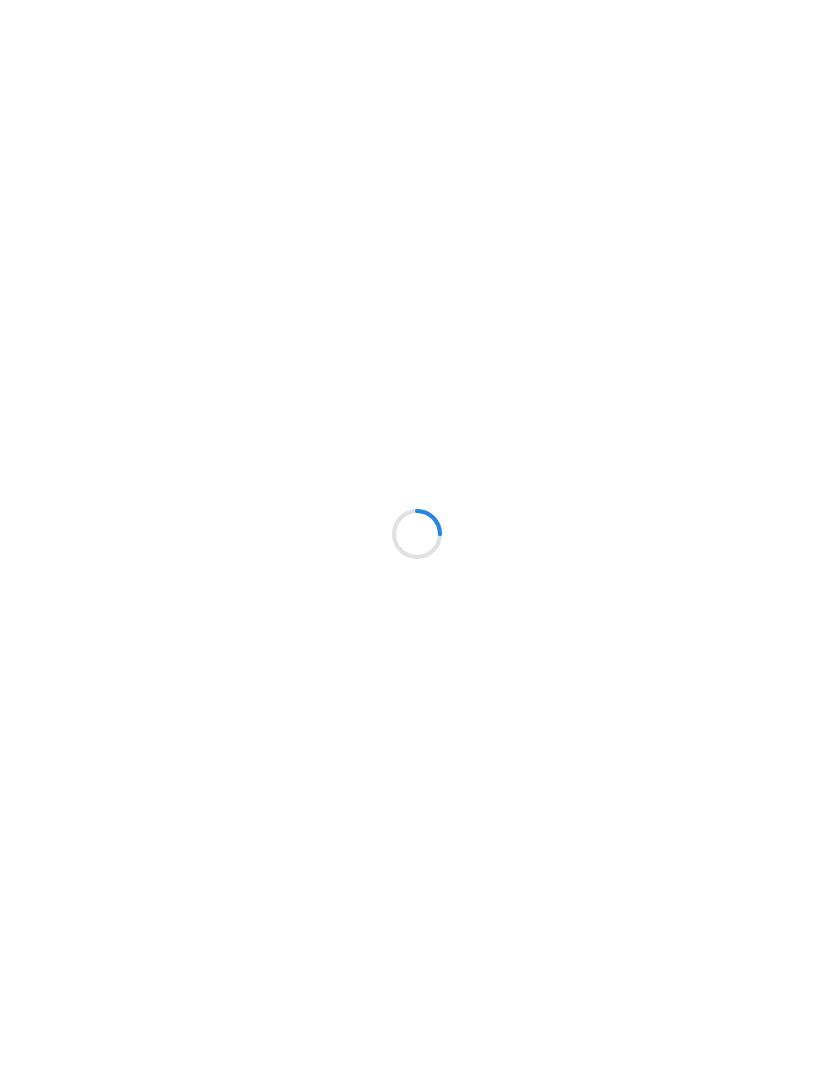scroll, scrollTop: 0, scrollLeft: 0, axis: both 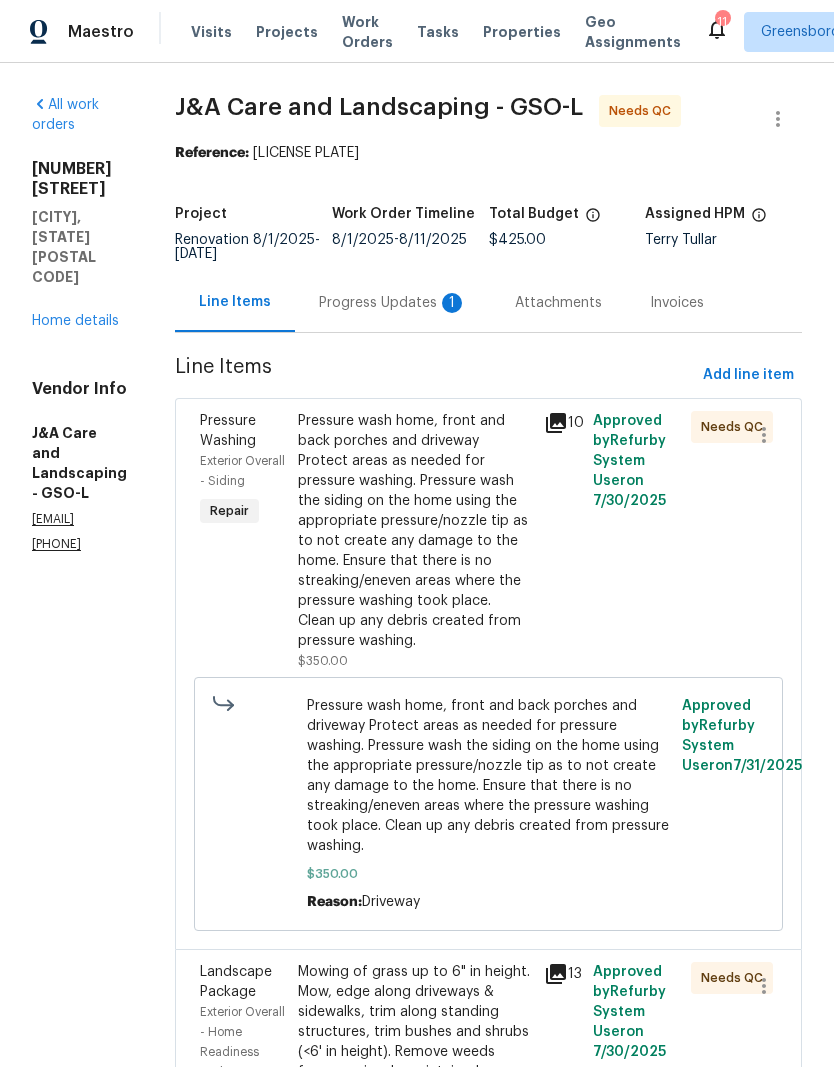 click on "Pressure wash home, front and back porches and driveway
Protect areas as needed for pressure washing. Pressure wash the siding on the home using the appropriate pressure/nozzle tip as to not create any damage to the home. Ensure that there is no streaking/eneven areas where the pressure washing took place. Clean up any debris created from pressure washing." at bounding box center [414, 531] 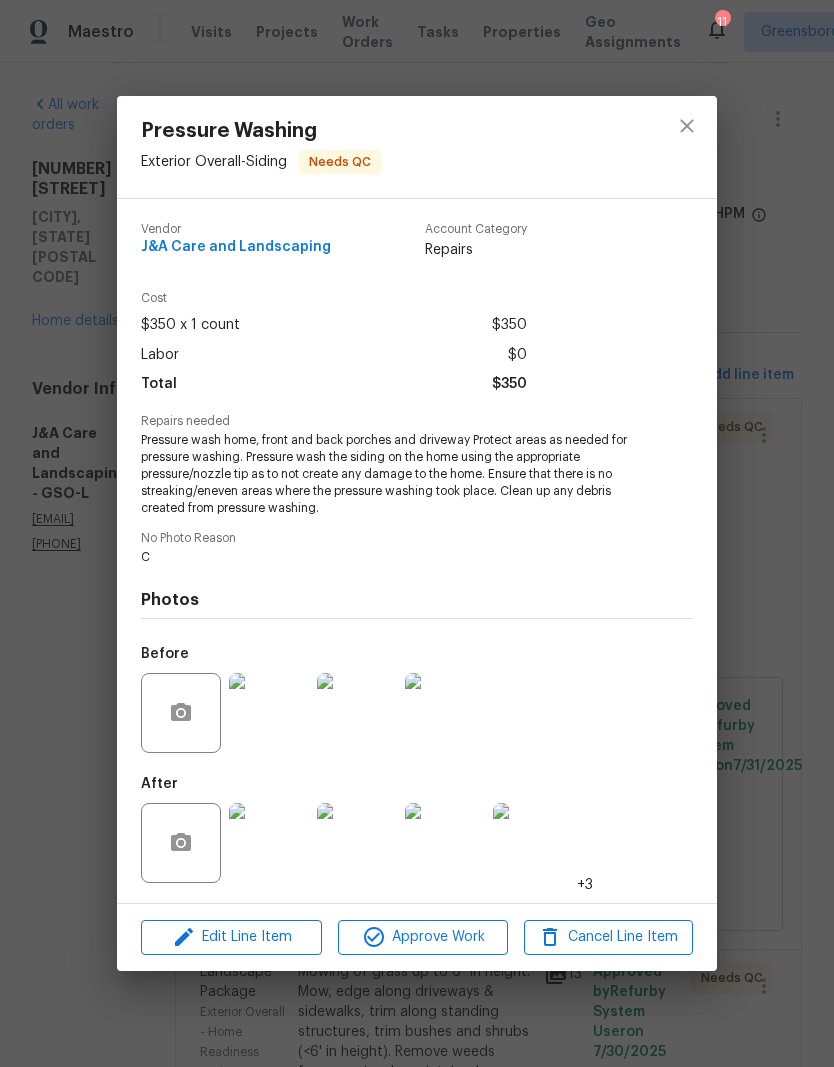 click at bounding box center (269, 843) 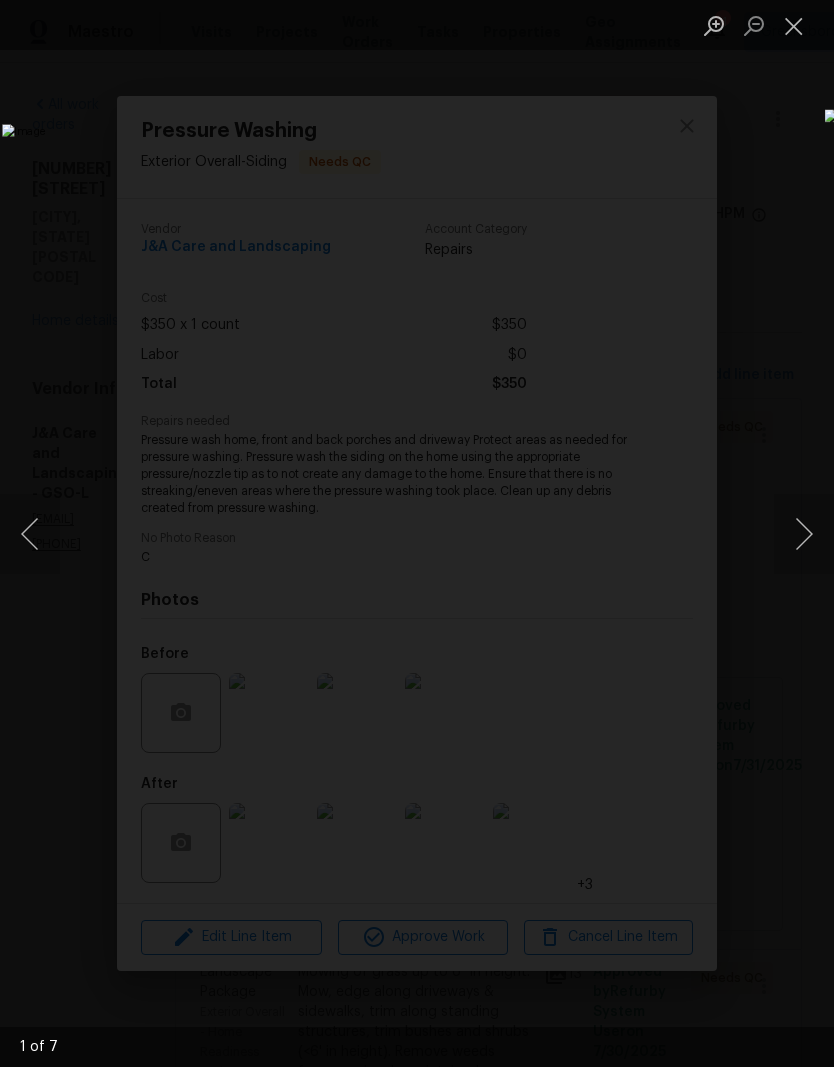 click at bounding box center (804, 534) 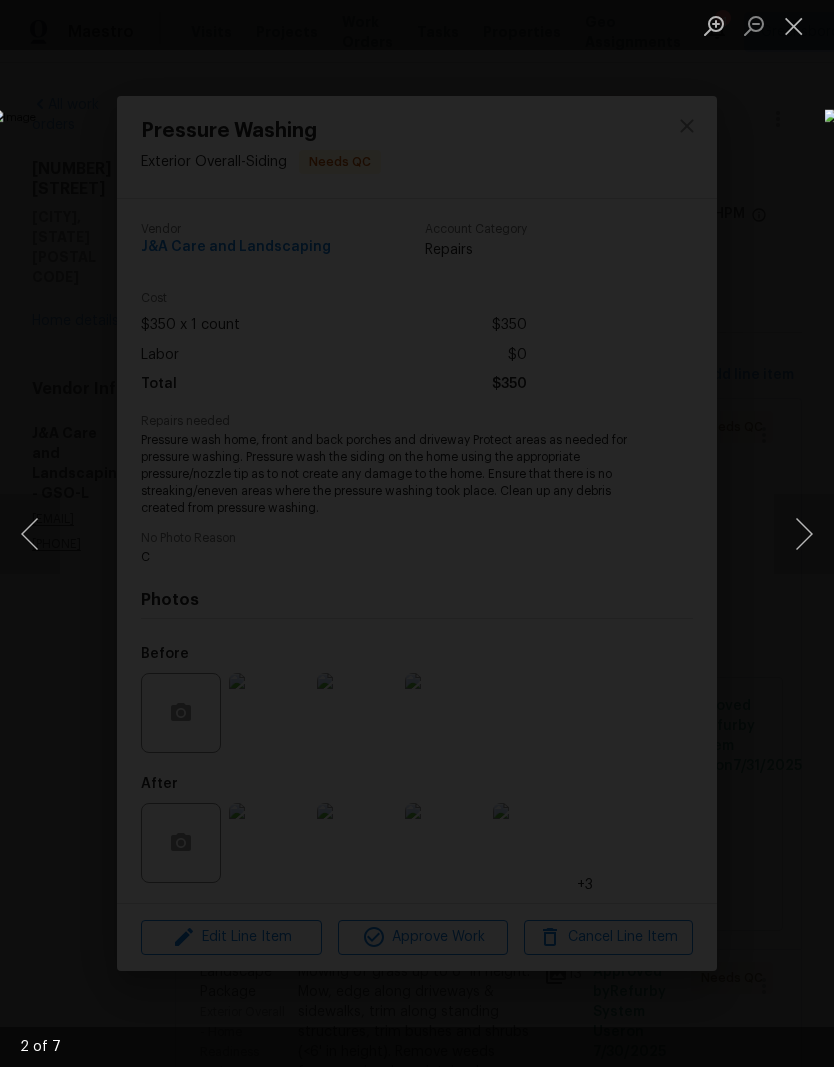 click at bounding box center [804, 534] 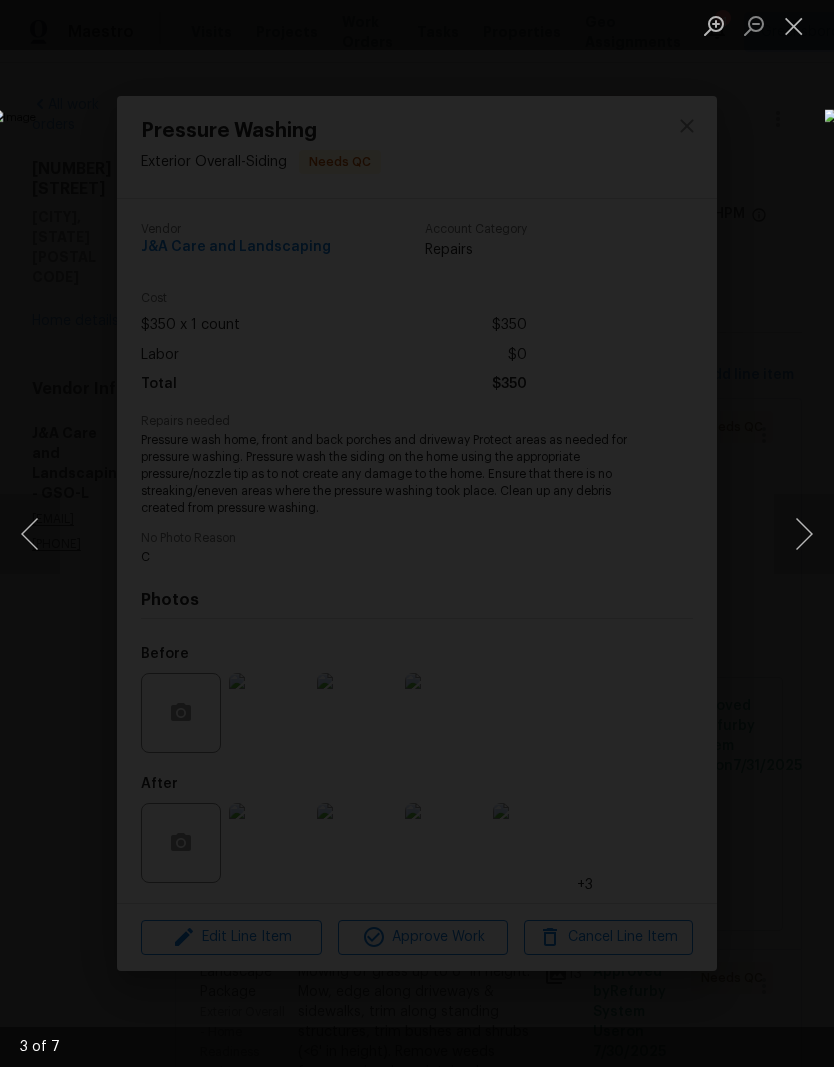 click at bounding box center (804, 534) 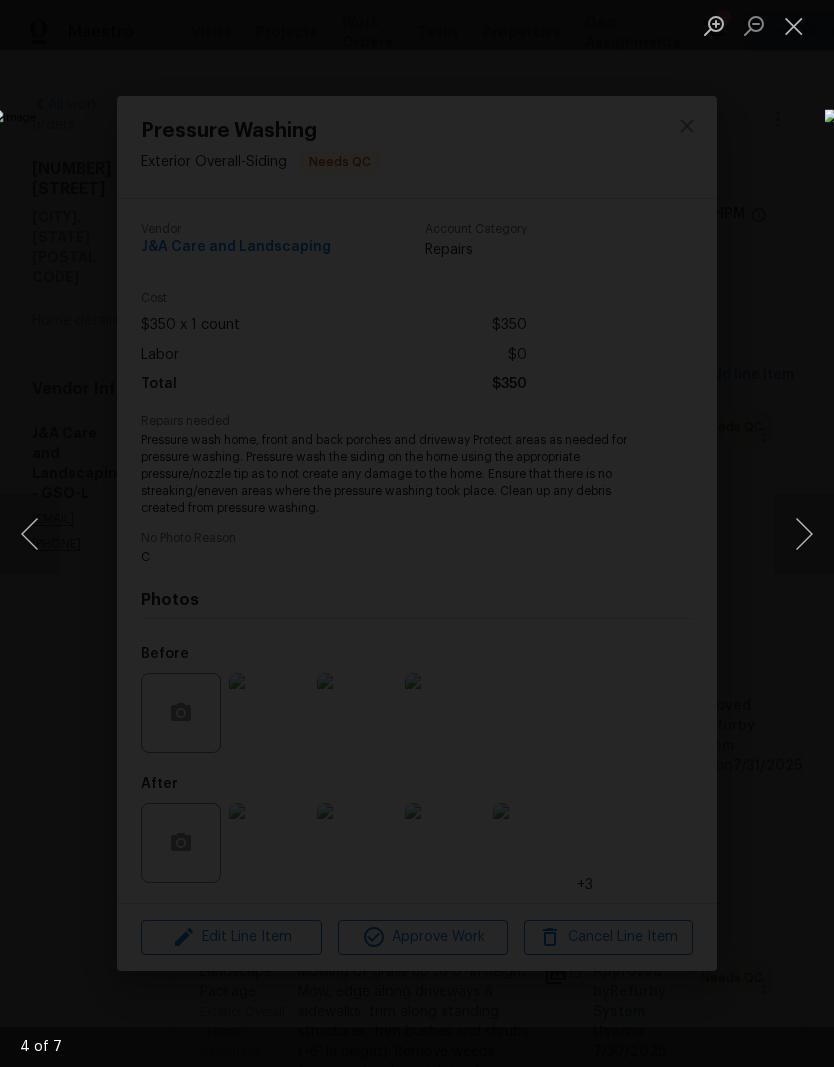 click at bounding box center (804, 534) 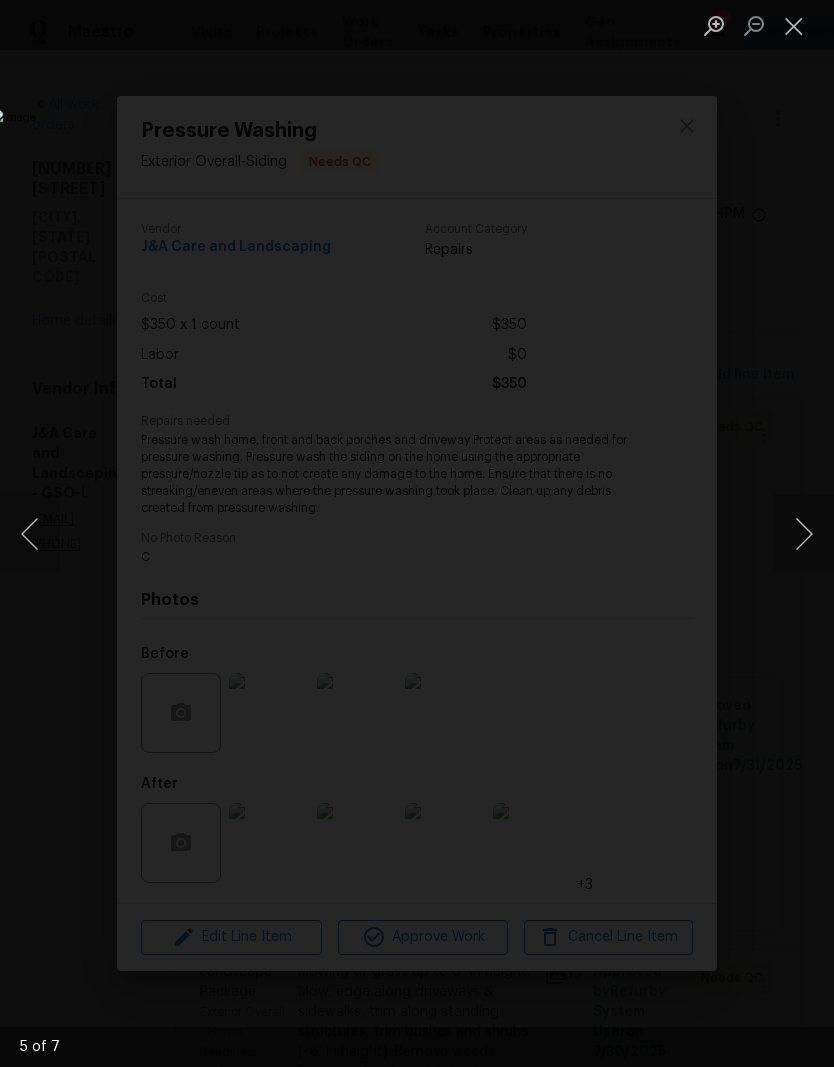 click at bounding box center (794, 25) 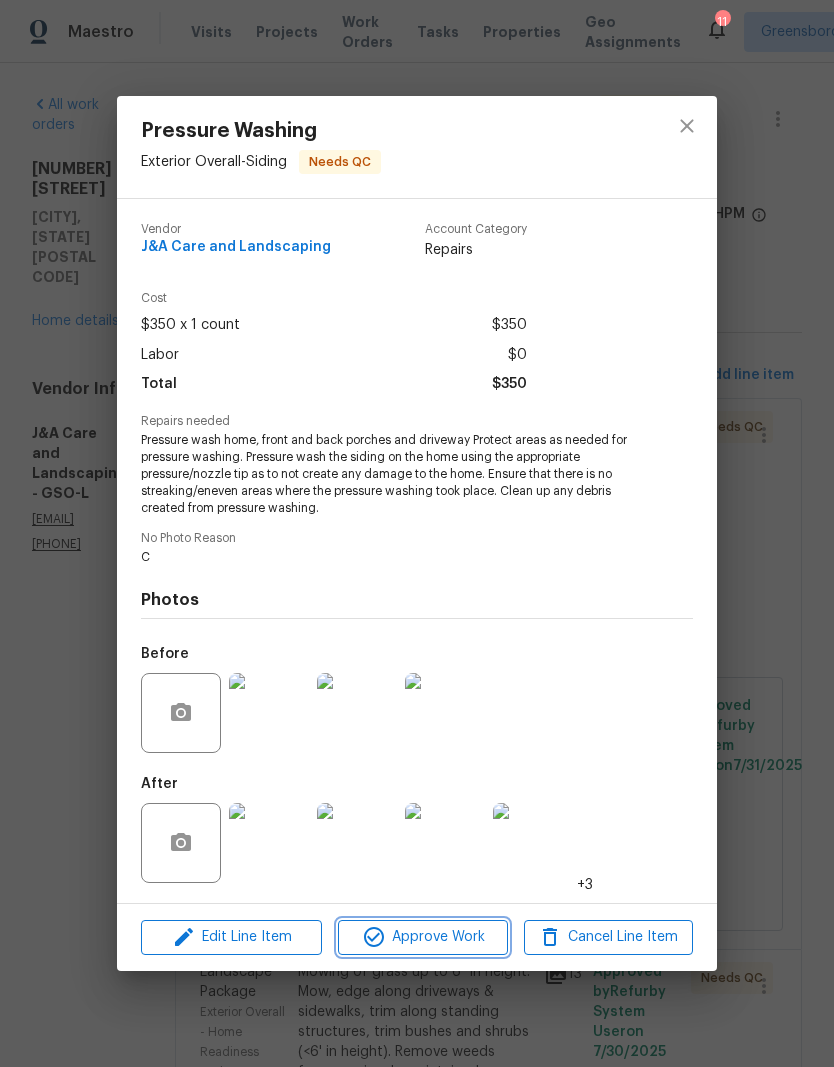 click on "Approve Work" at bounding box center (422, 937) 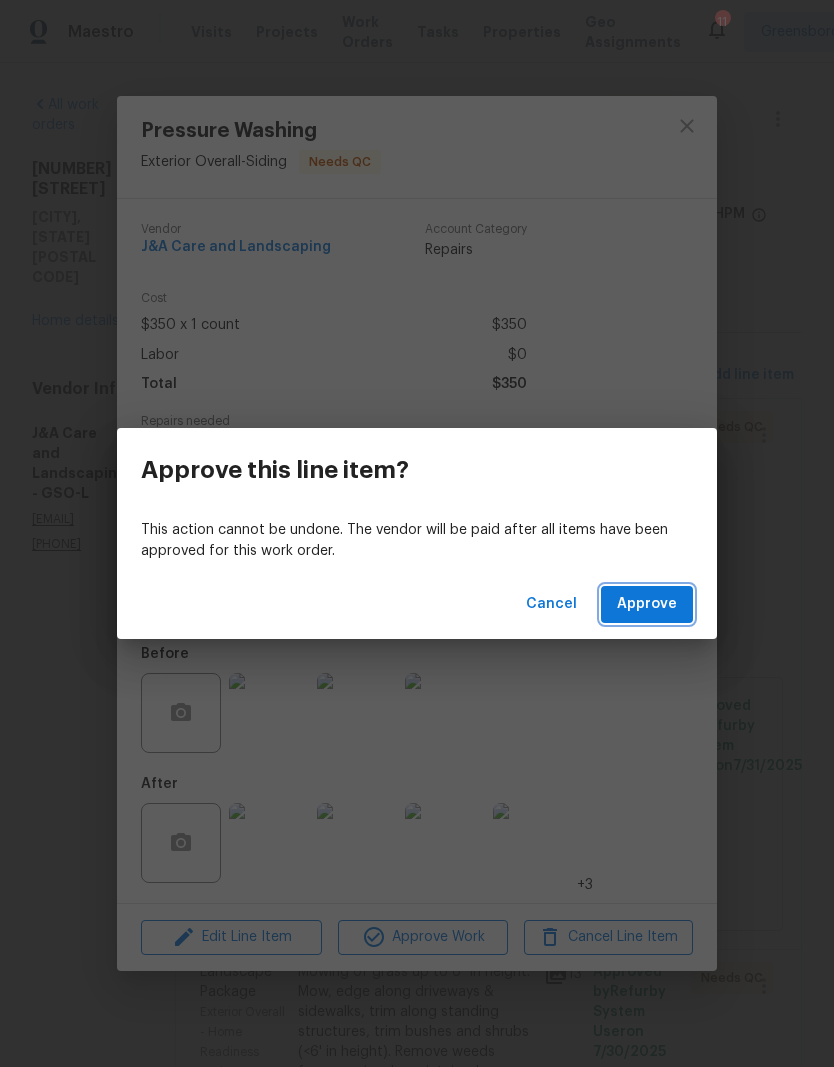 click on "Approve" at bounding box center (647, 604) 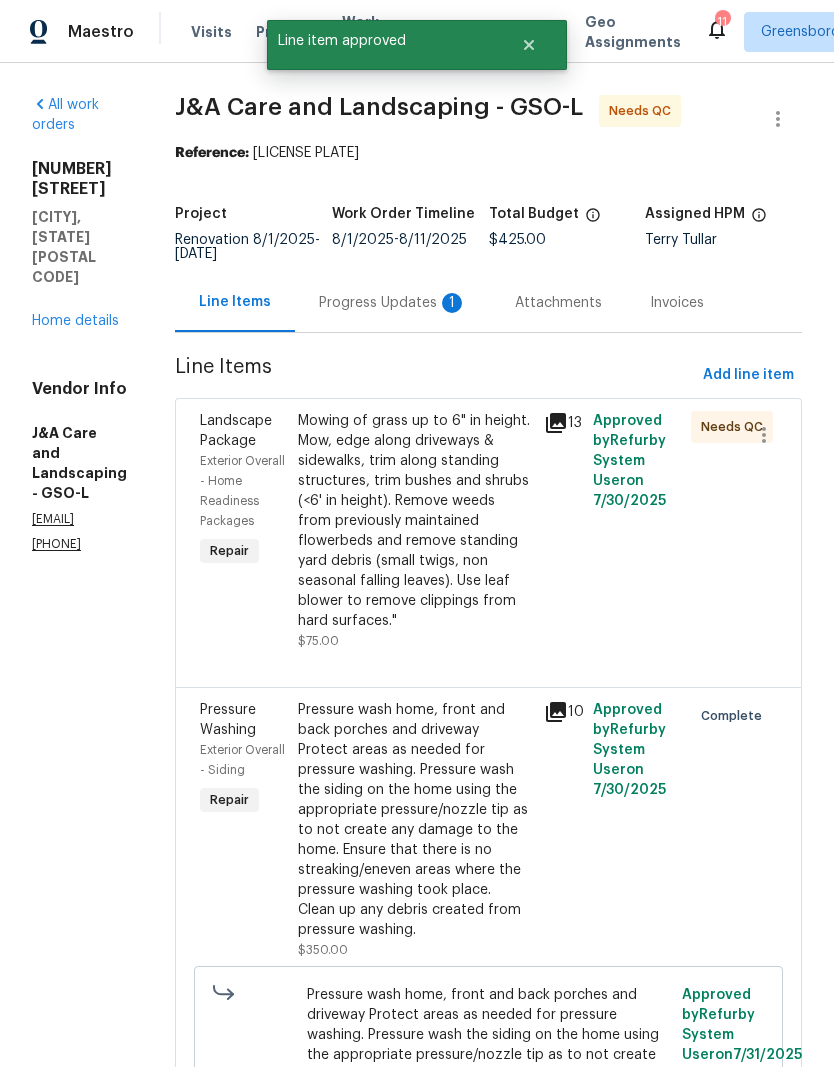 click on "Mowing of grass up to 6" in height. Mow, edge along driveways & sidewalks, trim along standing structures, trim bushes and shrubs (<6' in height). Remove weeds from previously maintained flowerbeds and remove standing yard debris (small twigs, non seasonal falling leaves).  Use leaf blower to remove clippings from hard surfaces."" at bounding box center [414, 521] 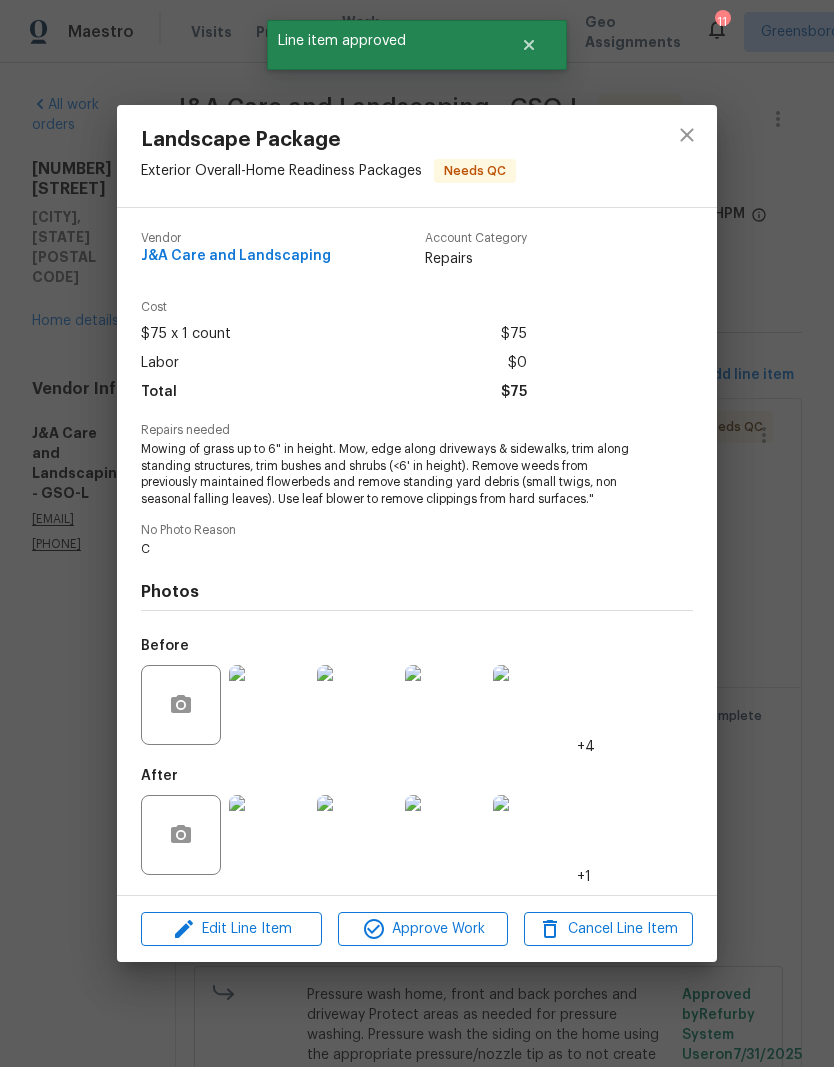click at bounding box center (269, 835) 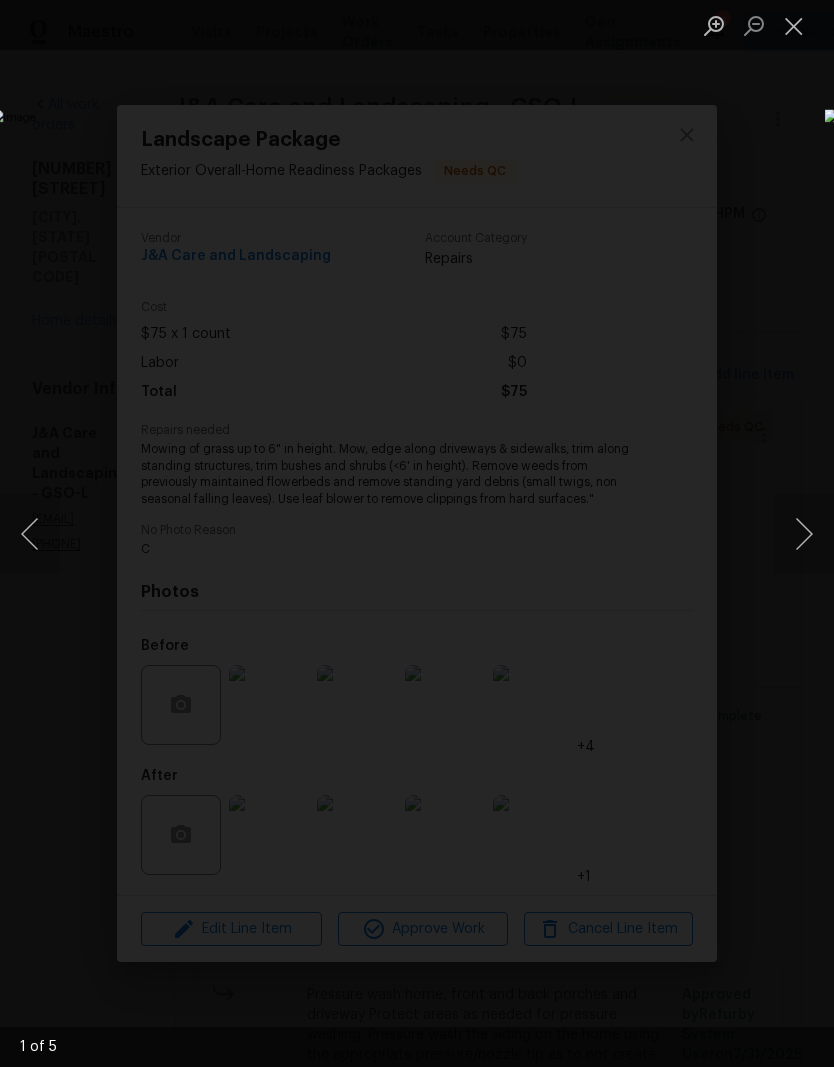 click at bounding box center [804, 534] 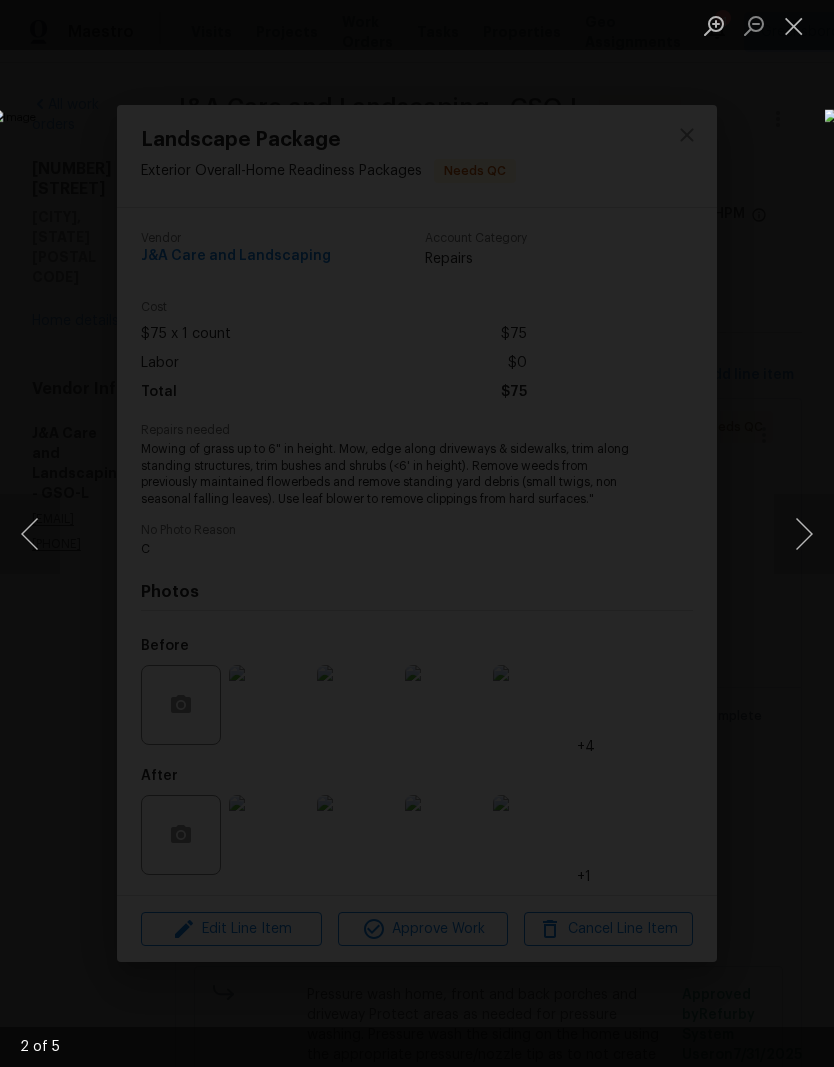 click at bounding box center [804, 534] 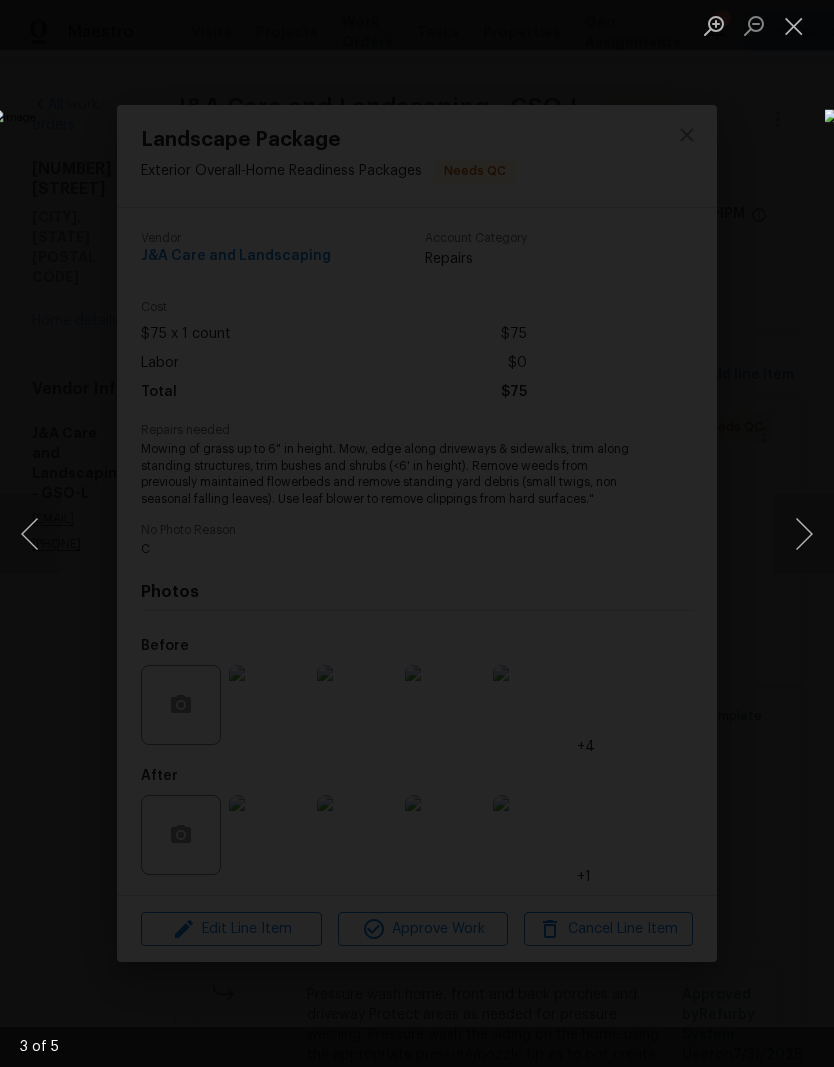 click at bounding box center (804, 534) 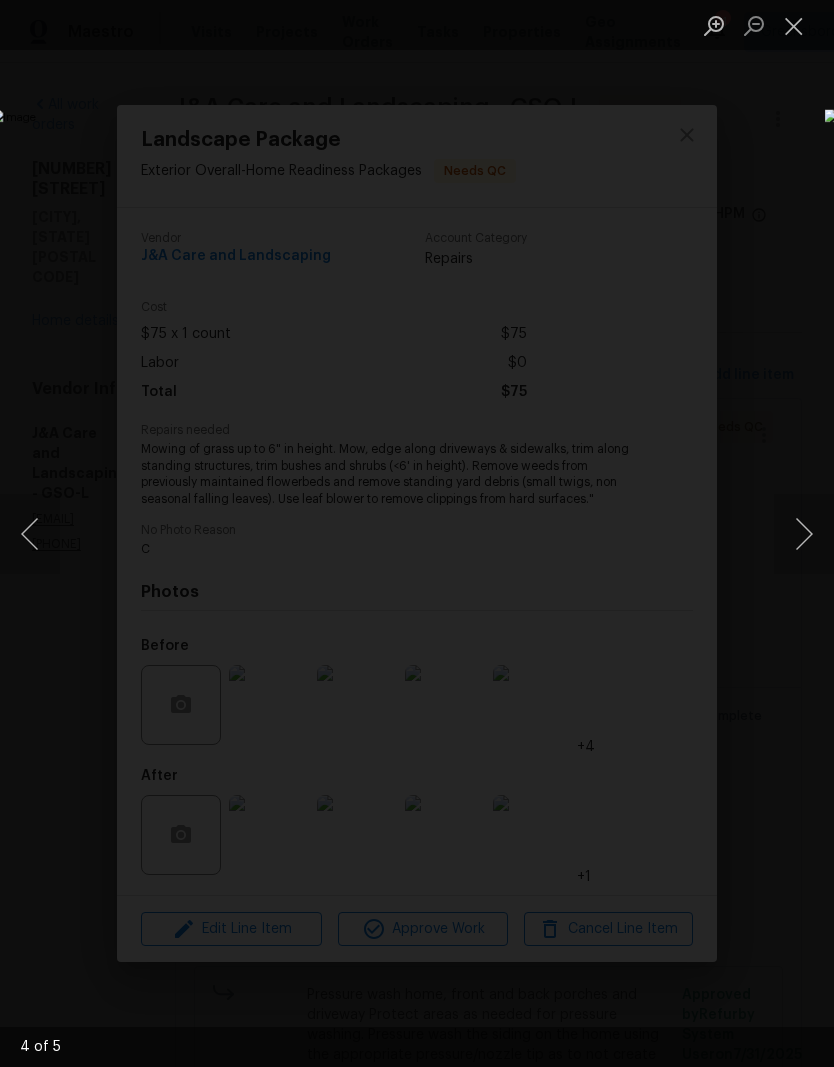 click at bounding box center (804, 534) 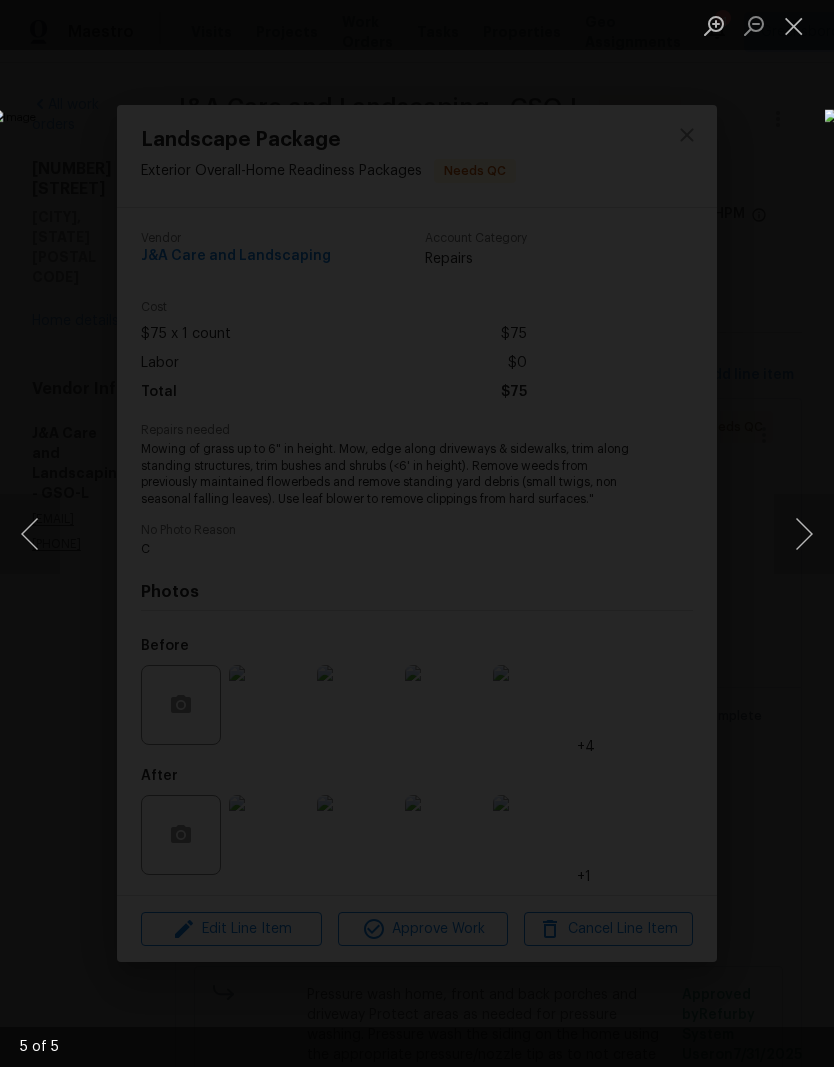 click at bounding box center (804, 534) 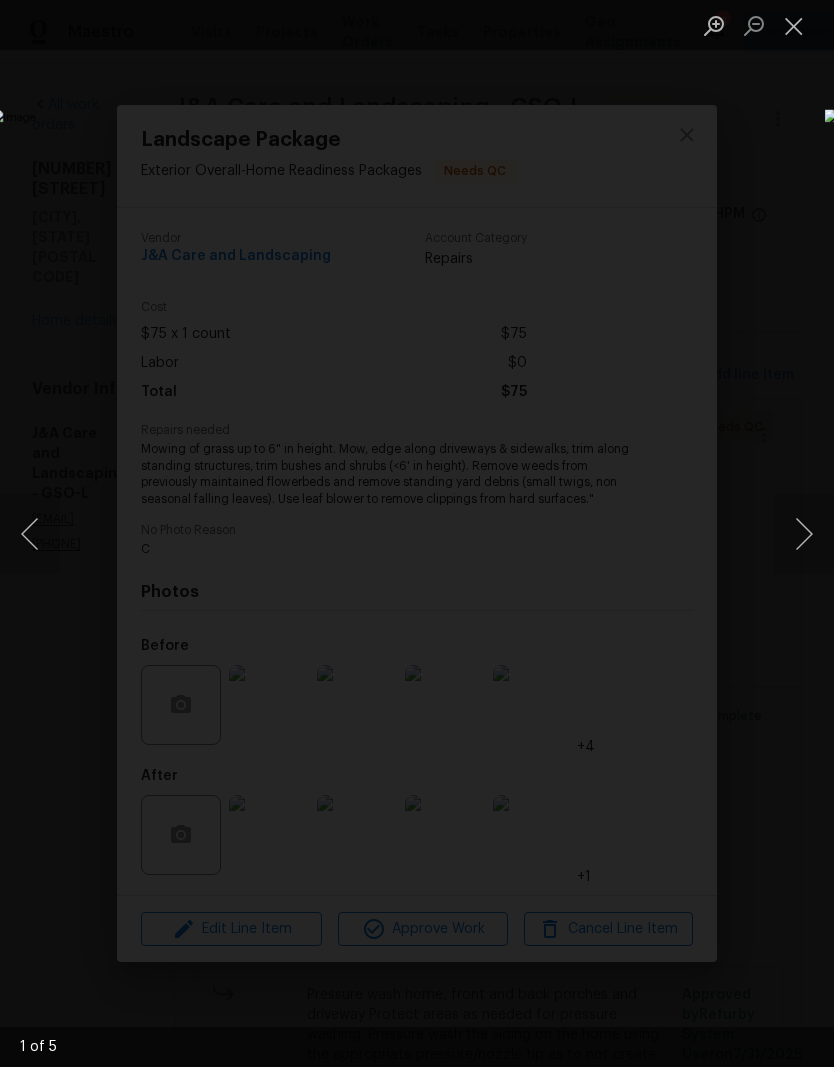 click at bounding box center [794, 25] 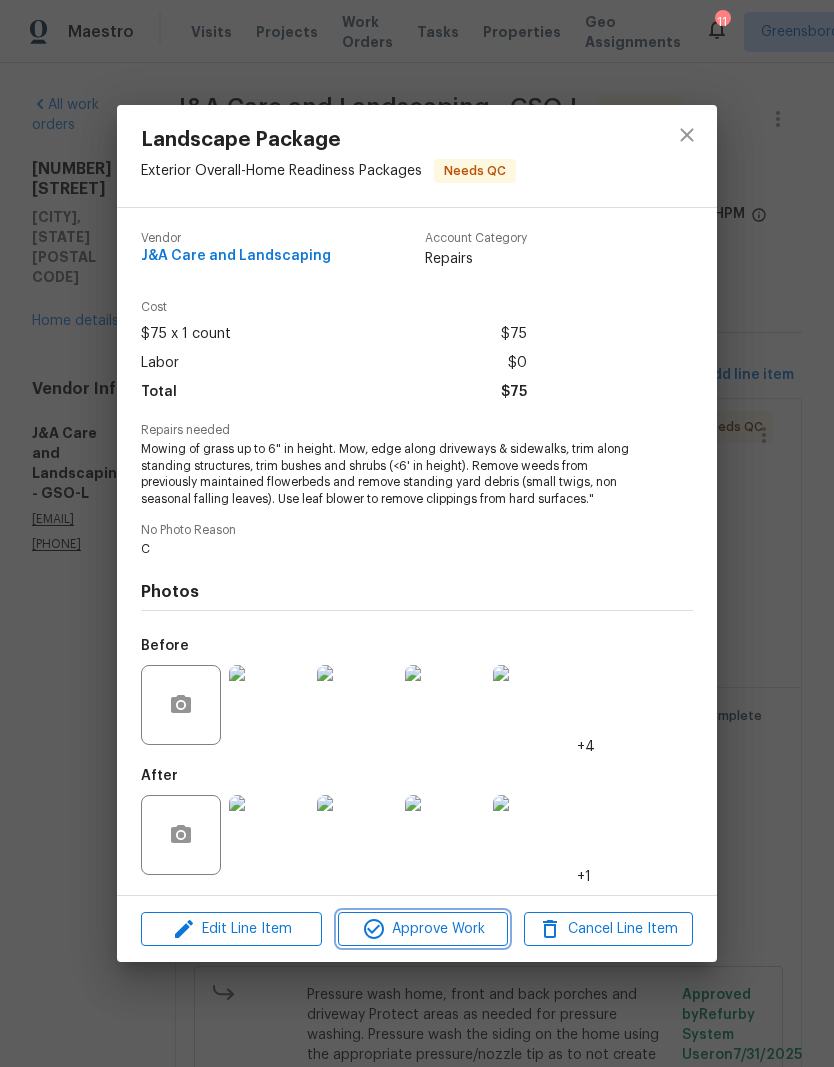 click on "Approve Work" at bounding box center (422, 929) 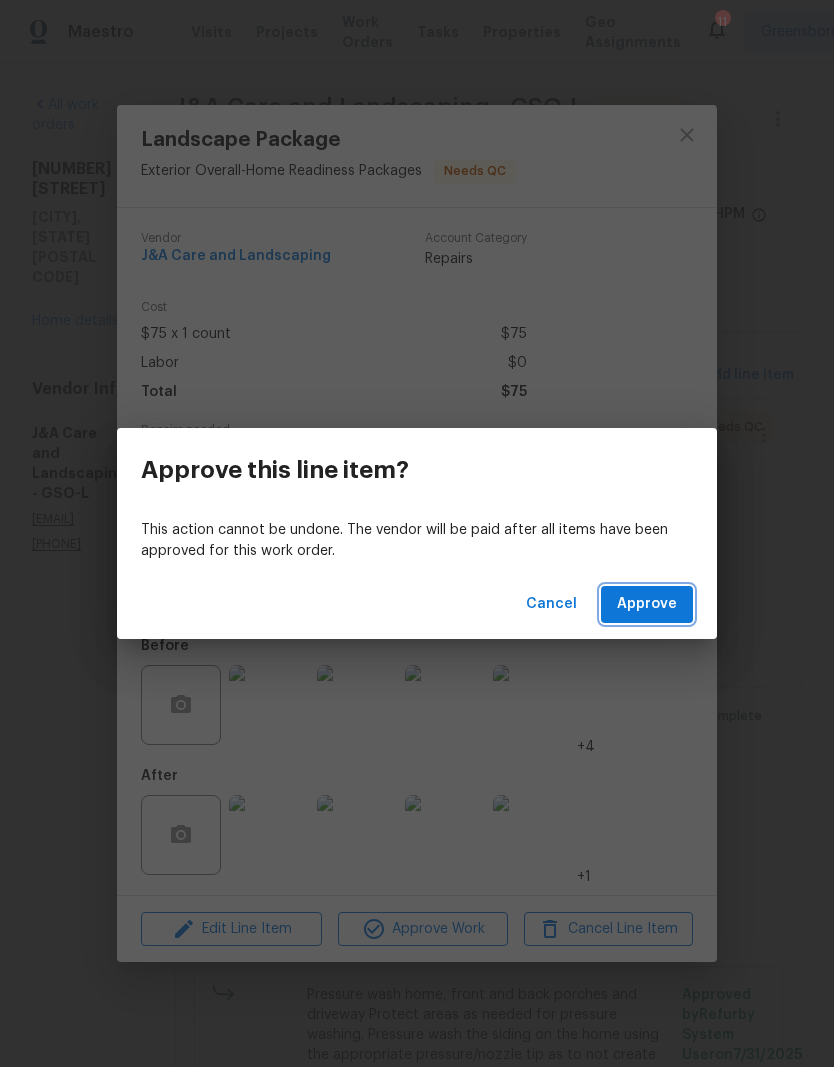 click on "Approve" at bounding box center (647, 604) 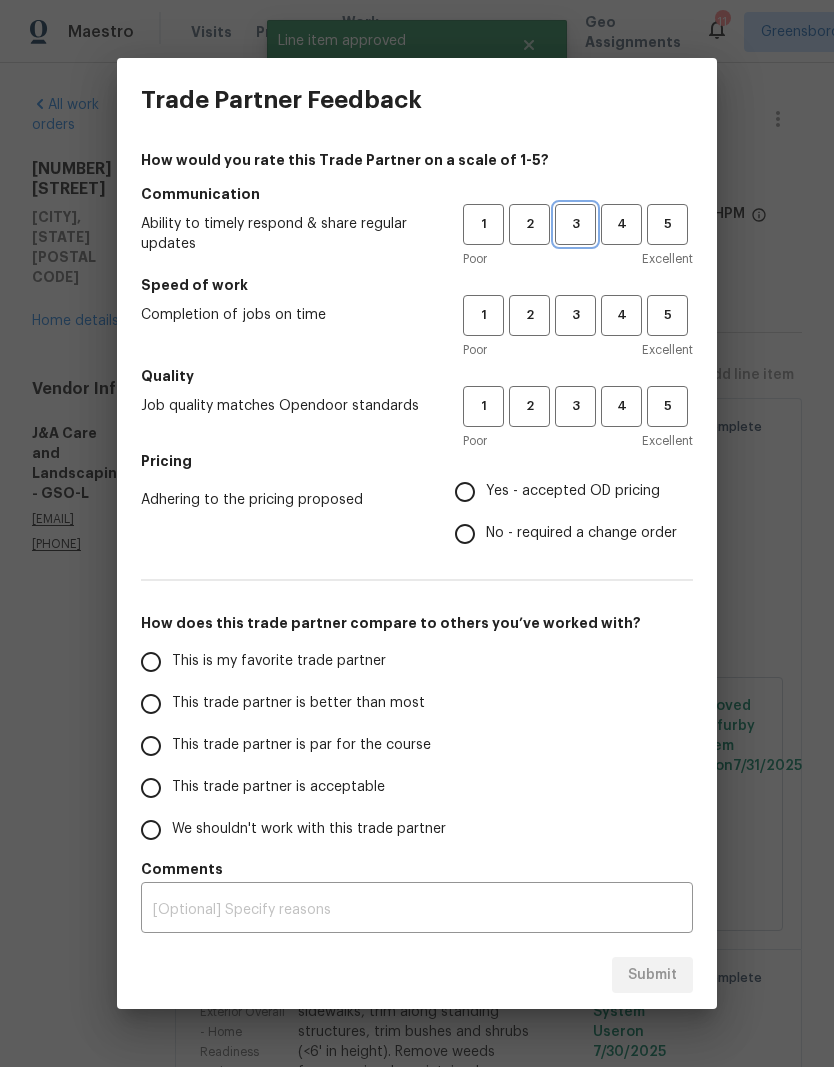 click on "3" at bounding box center (575, 224) 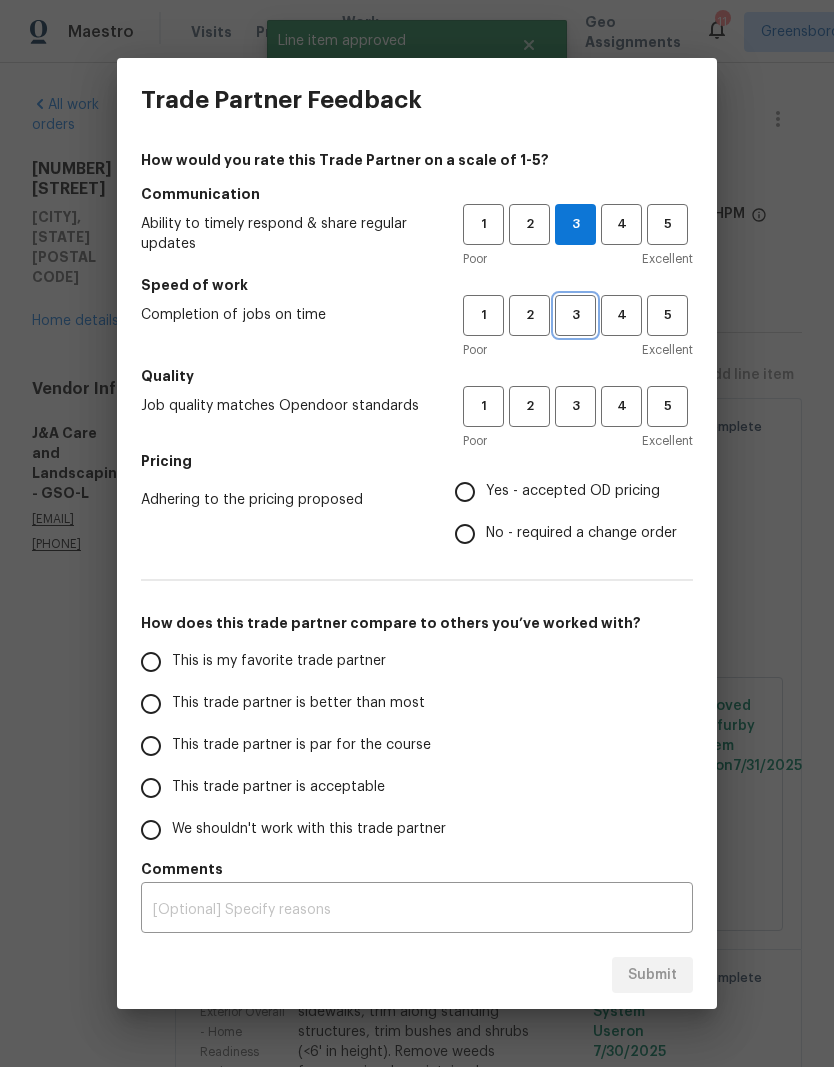 click on "3" at bounding box center [575, 315] 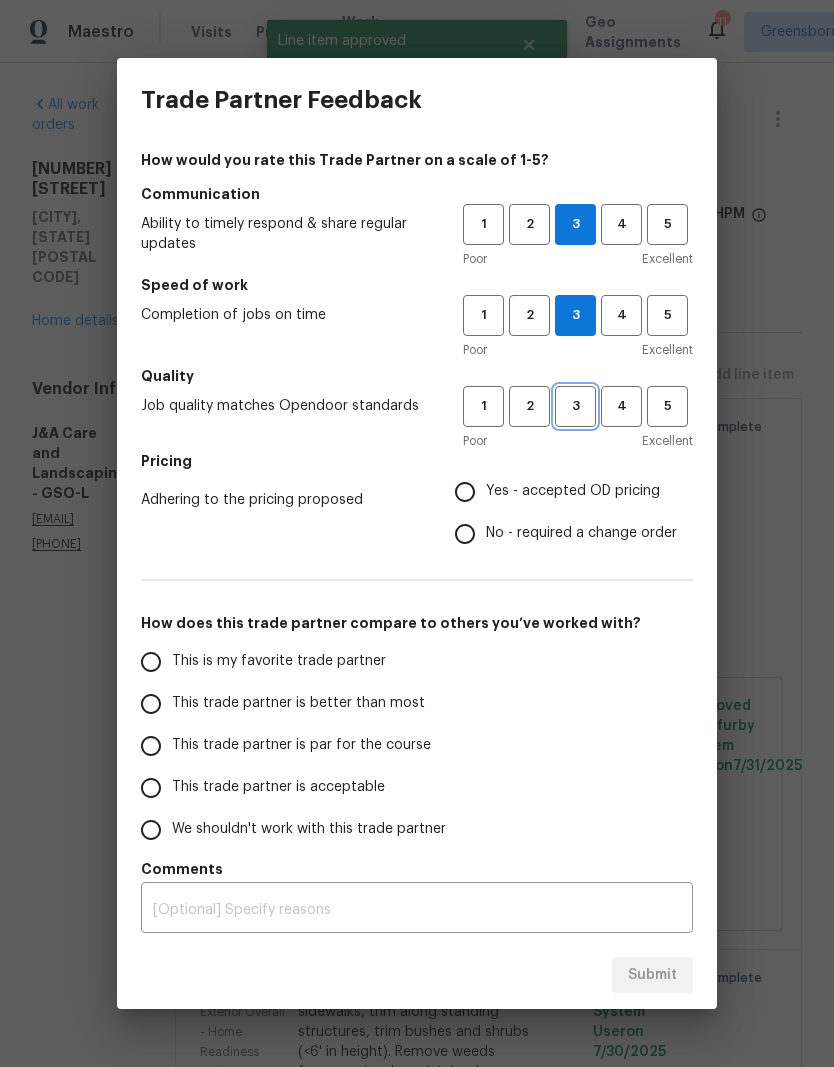 click on "3" at bounding box center (575, 406) 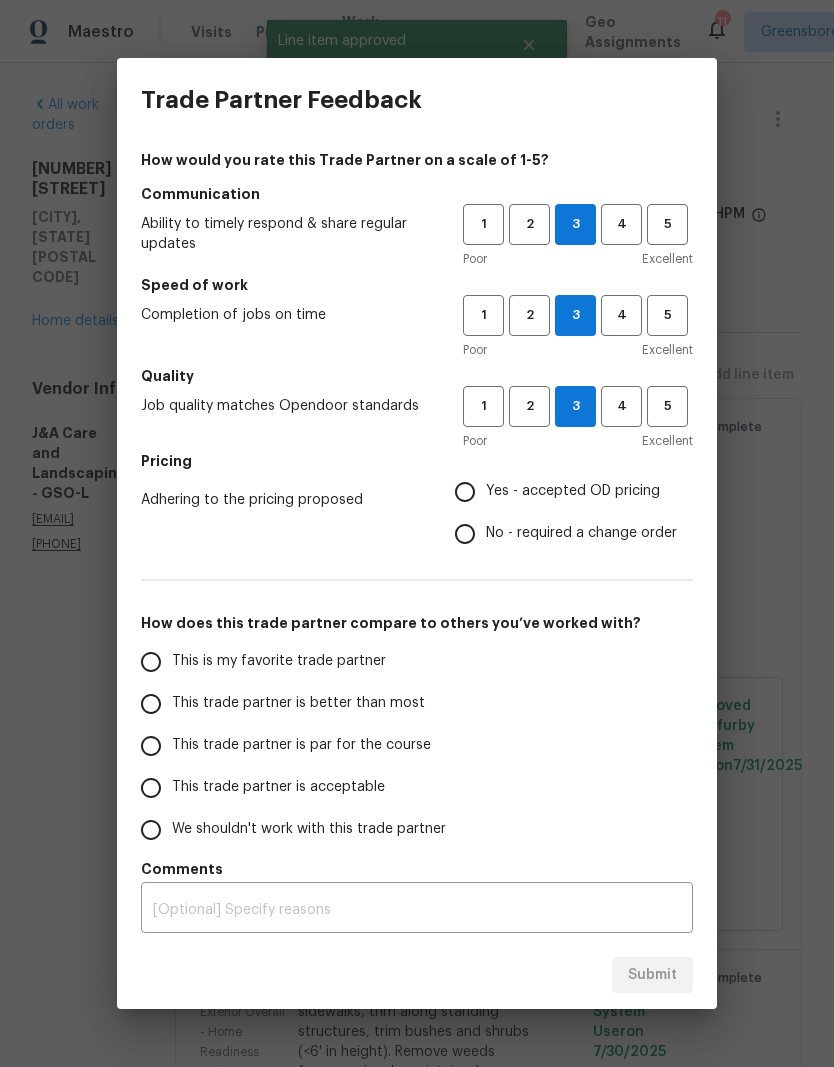 click on "Yes - accepted OD pricing" at bounding box center [573, 491] 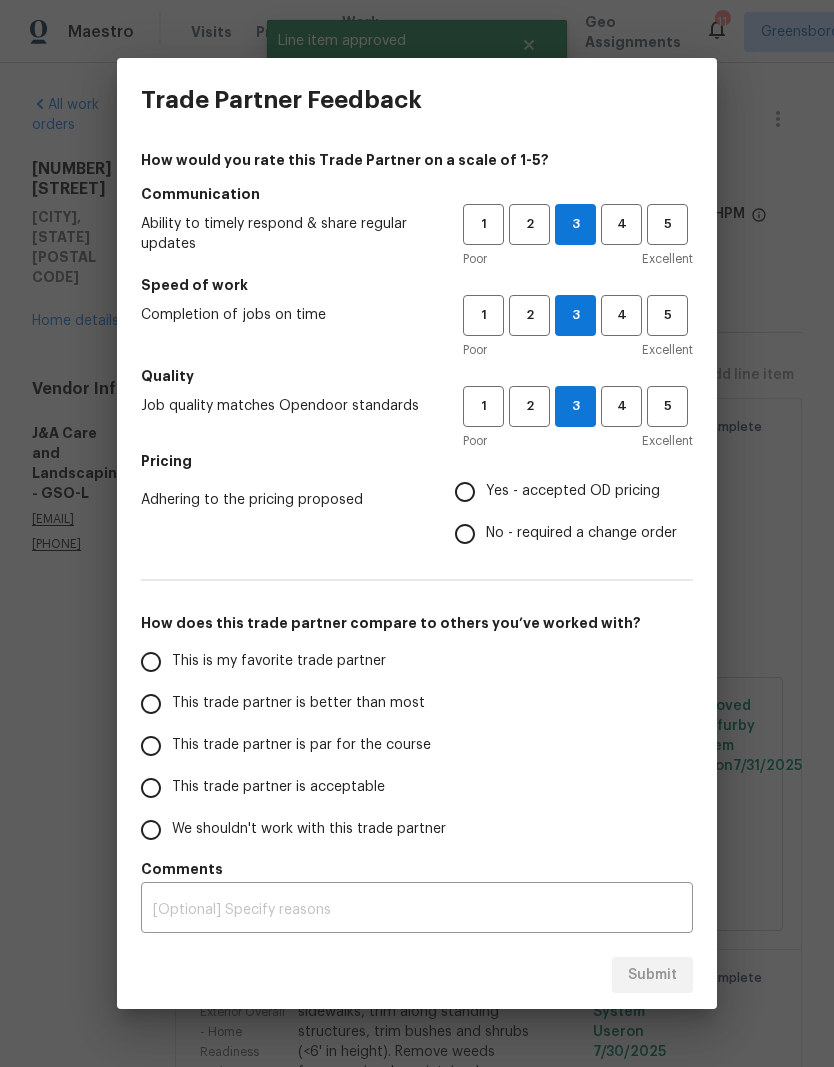 click on "Yes - accepted OD pricing" at bounding box center (465, 492) 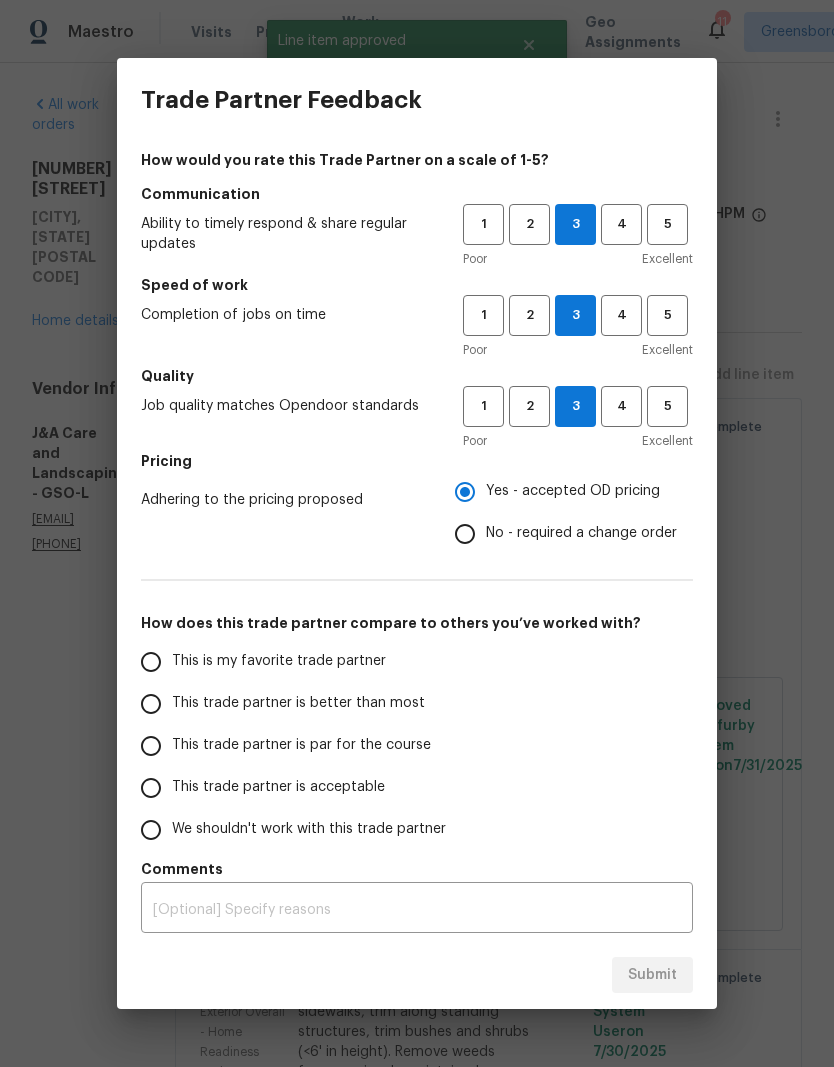 click on "This is my favorite trade partner" at bounding box center [279, 661] 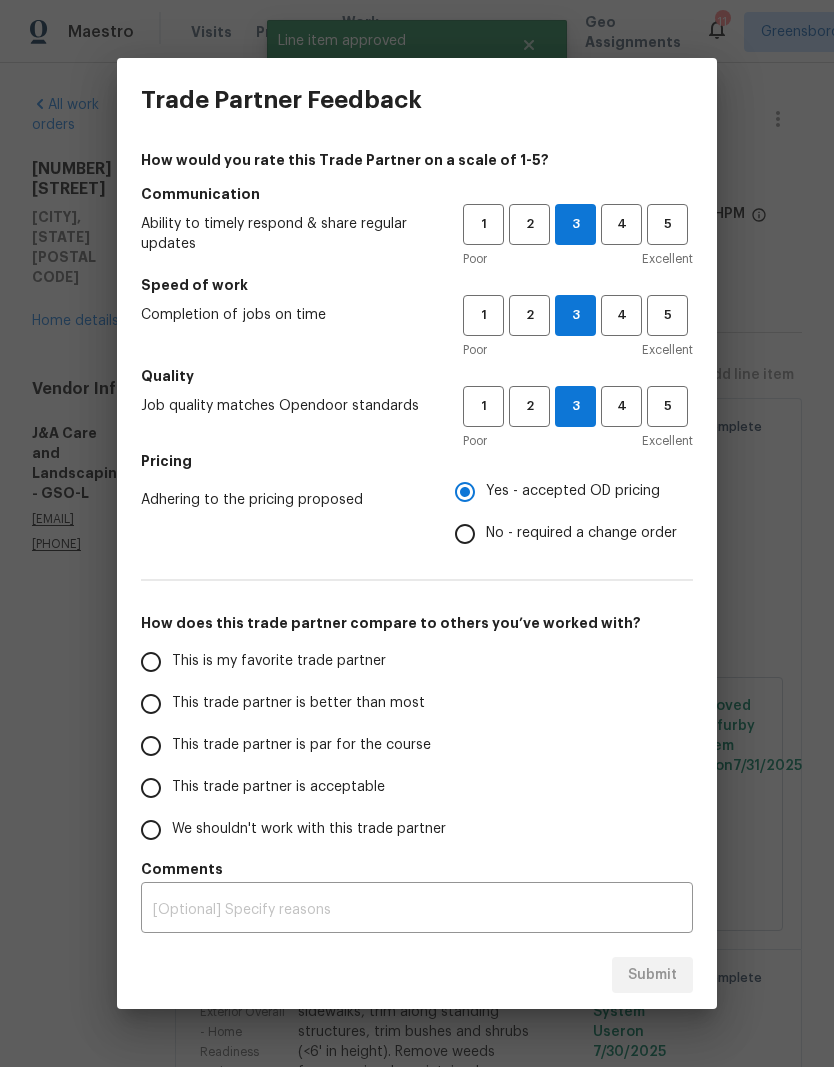 click on "This is my favorite trade partner" at bounding box center (151, 662) 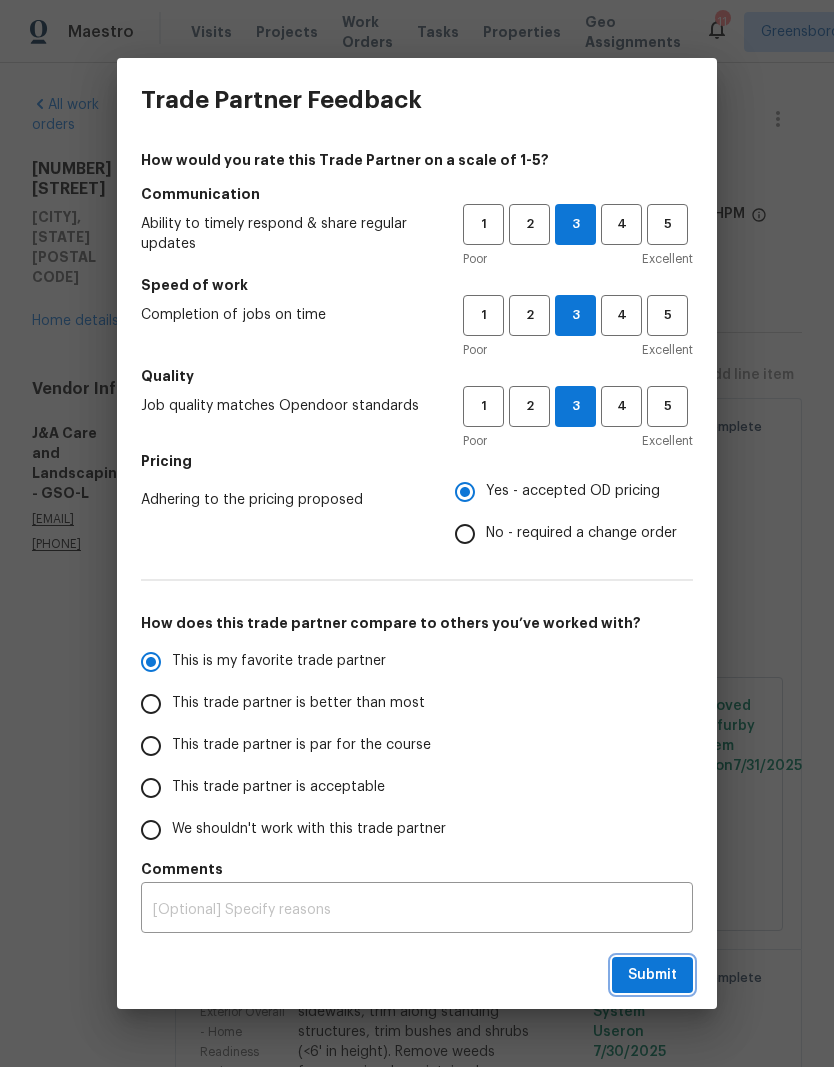 click on "Submit" at bounding box center [652, 975] 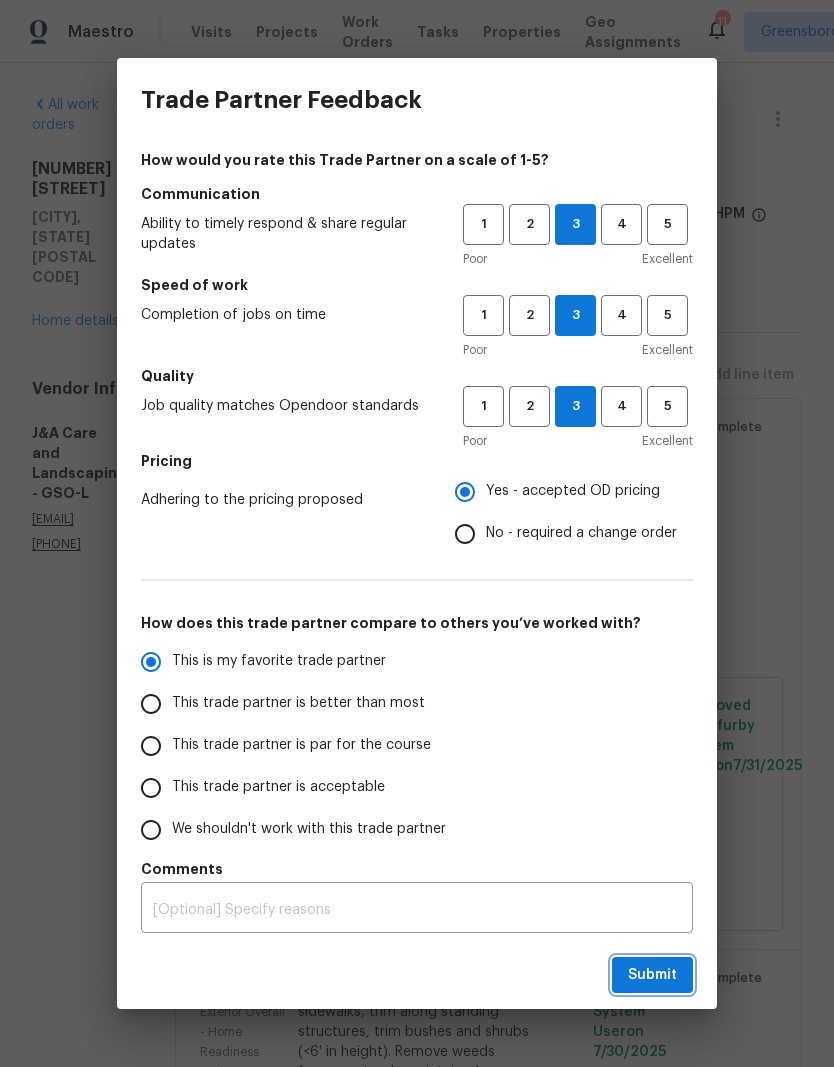 radio on "true" 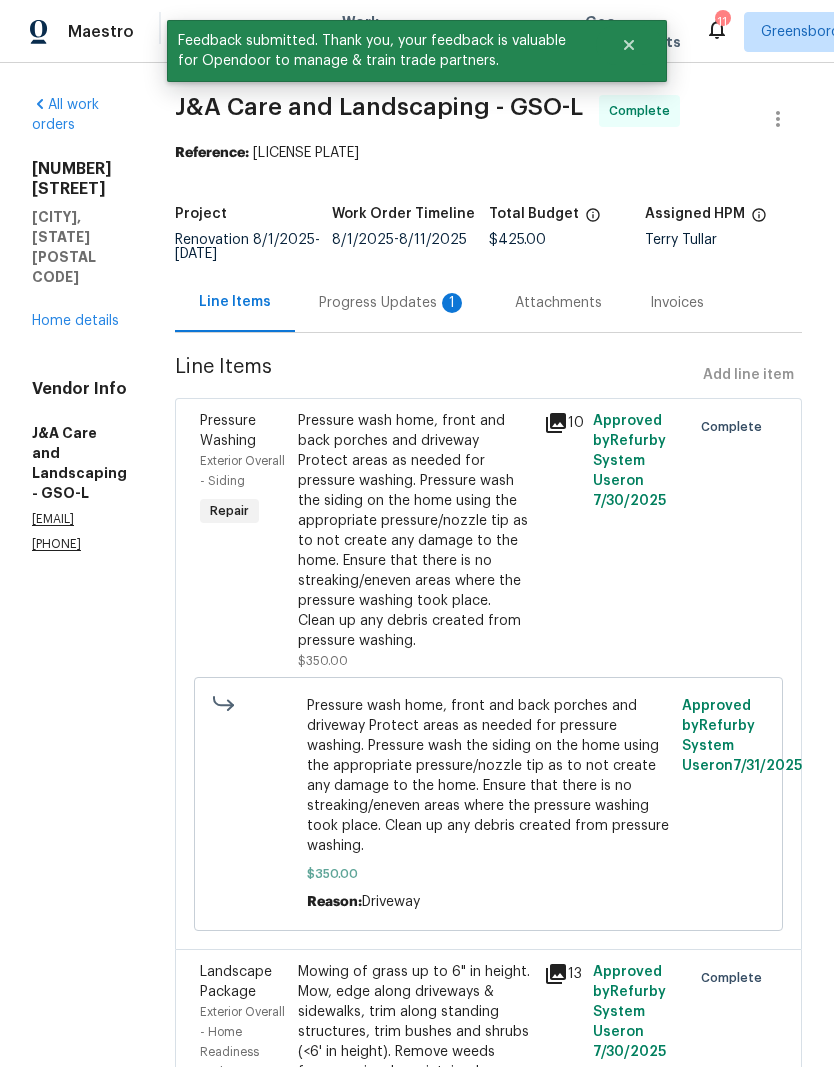 click on "Progress Updates 1" at bounding box center [393, 303] 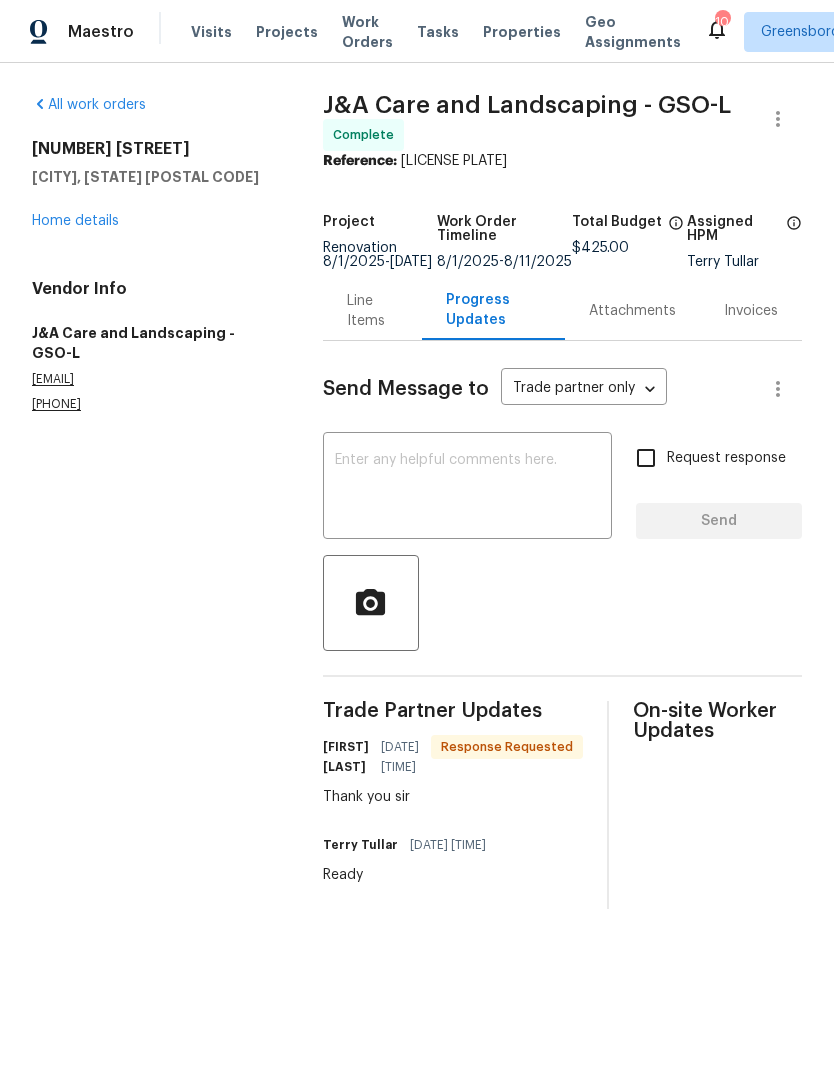 click on "Home details" at bounding box center [75, 221] 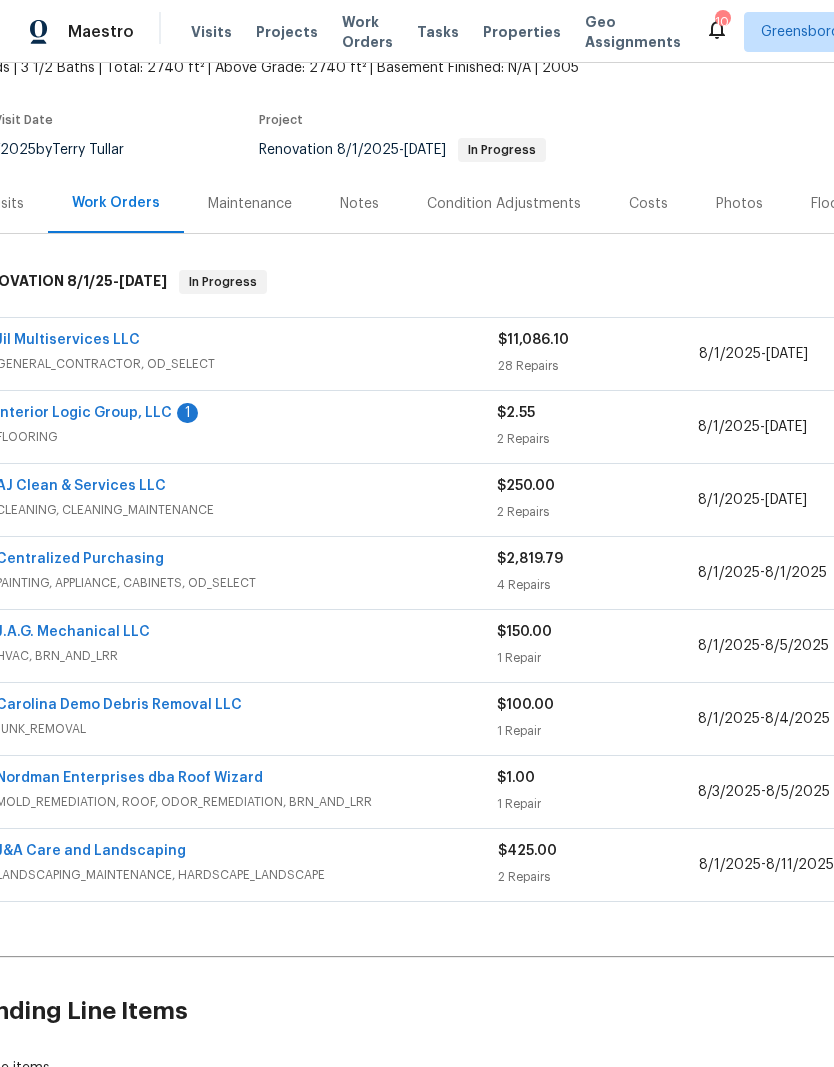scroll, scrollTop: 141, scrollLeft: 21, axis: both 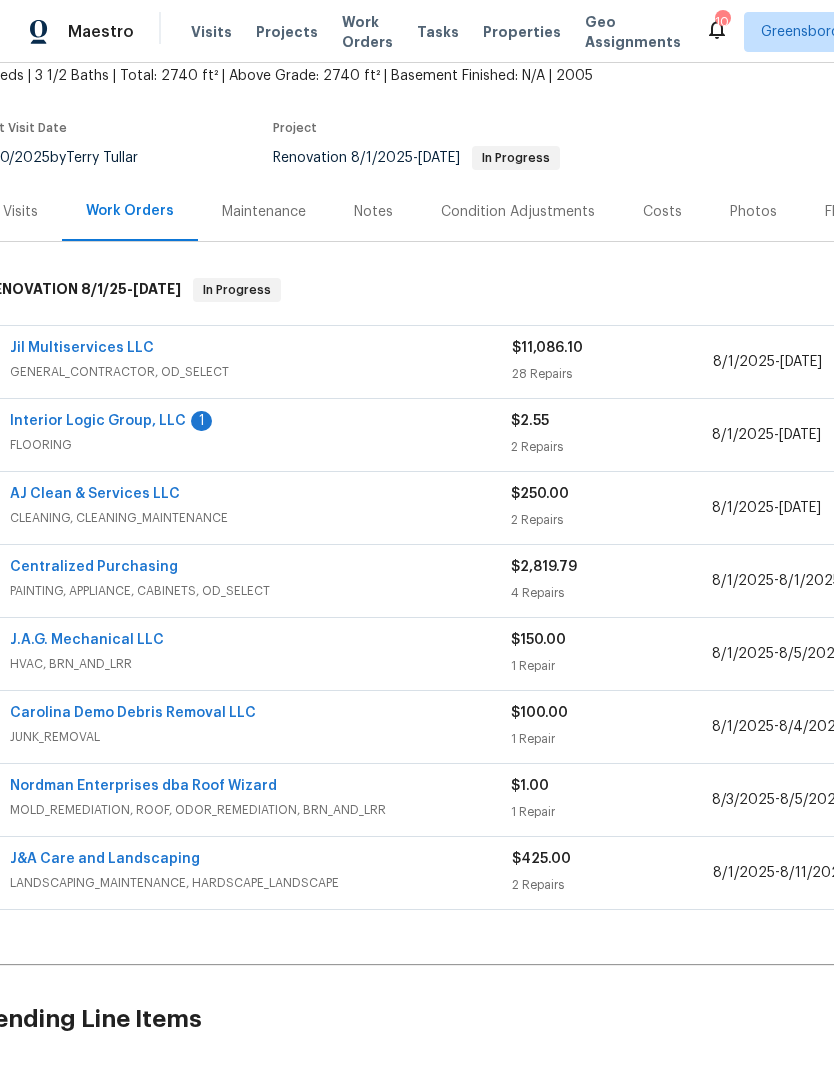 click on "LANDSCAPING_MAINTENANCE, HARDSCAPE_LANDSCAPE" at bounding box center [261, 883] 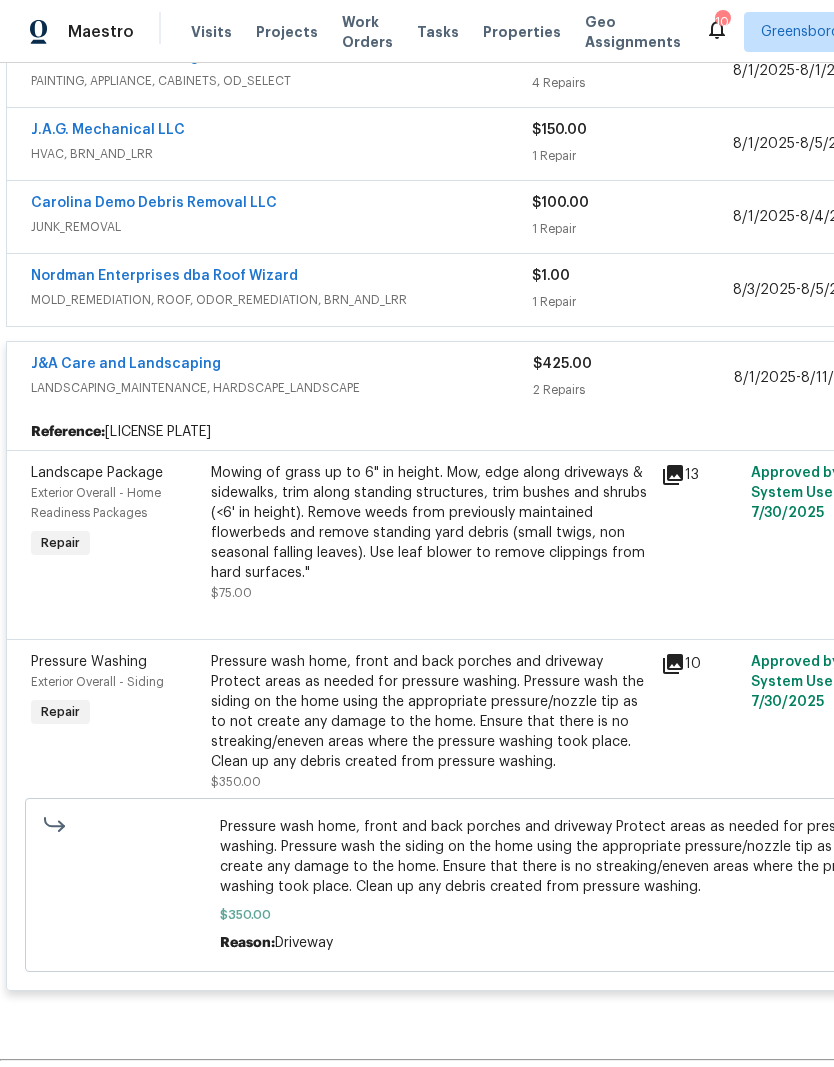 scroll, scrollTop: 652, scrollLeft: 0, axis: vertical 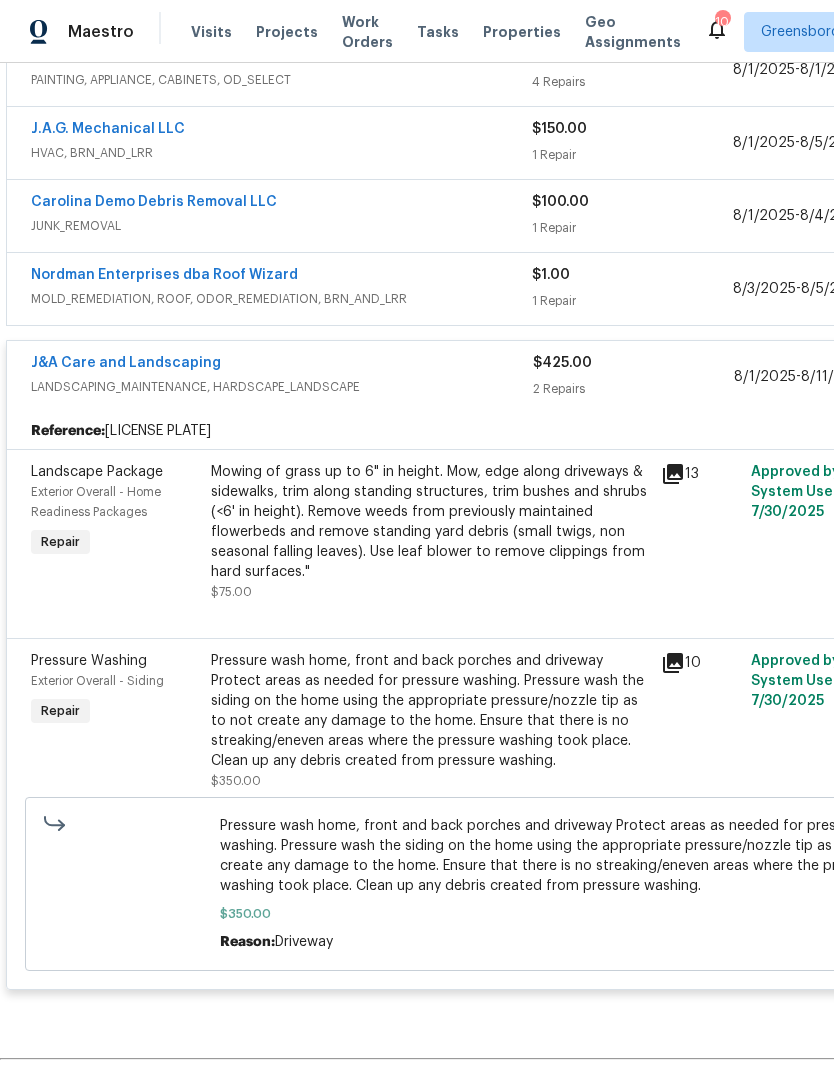 click on "Pressure wash home, front and back porches and driveway
Protect areas as needed for pressure washing. Pressure wash the siding on the home using the appropriate pressure/nozzle tip as to not create any damage to the home. Ensure that there is no streaking/eneven areas where the pressure washing took place. Clean up any debris created from pressure washing." at bounding box center (430, 711) 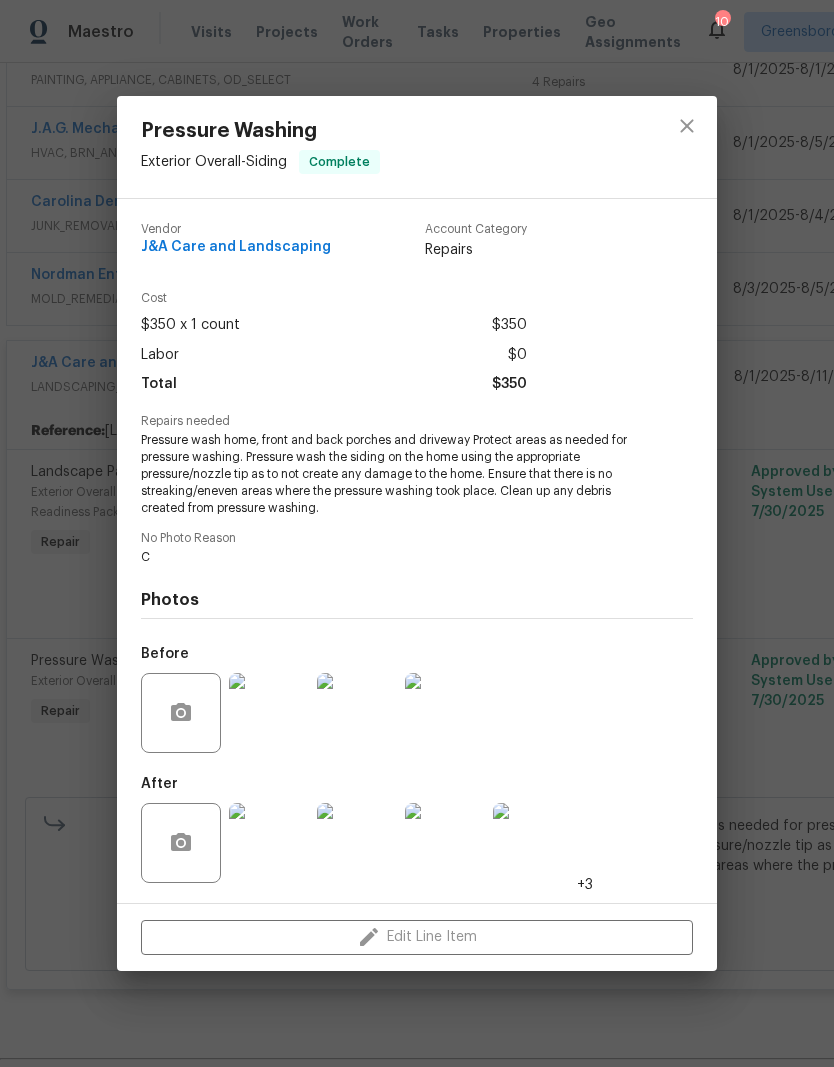 click at bounding box center (357, 843) 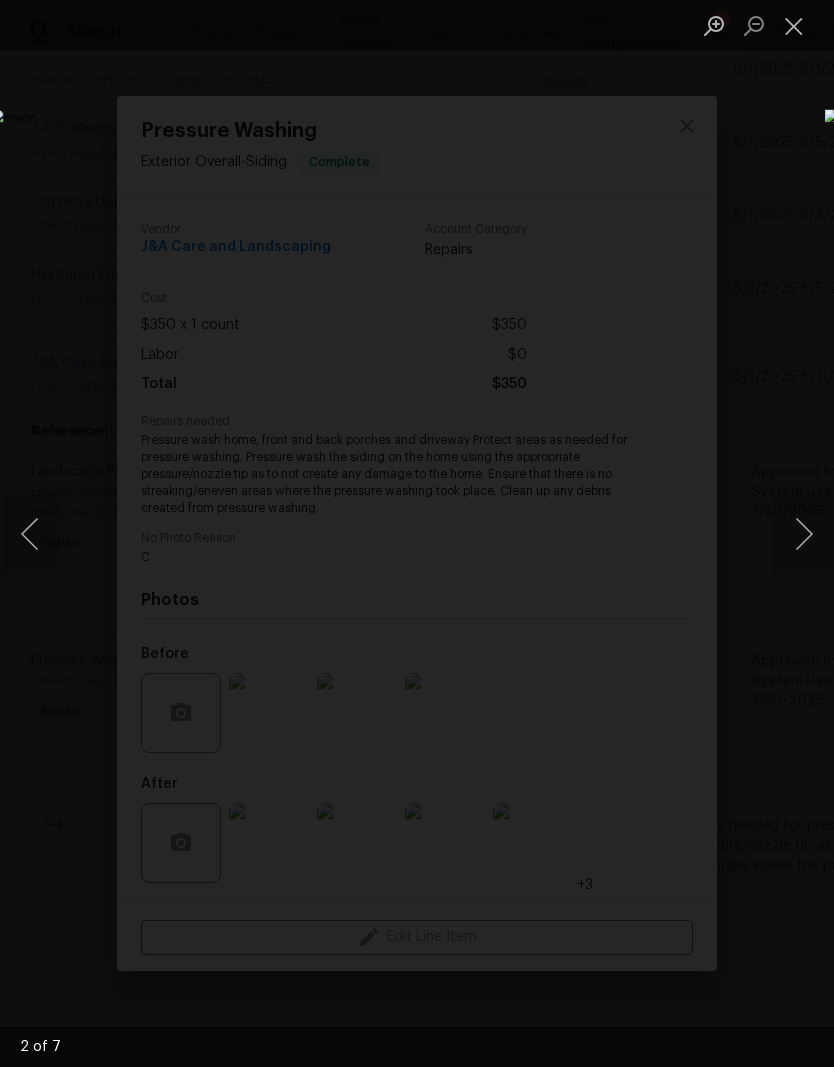 click at bounding box center (804, 534) 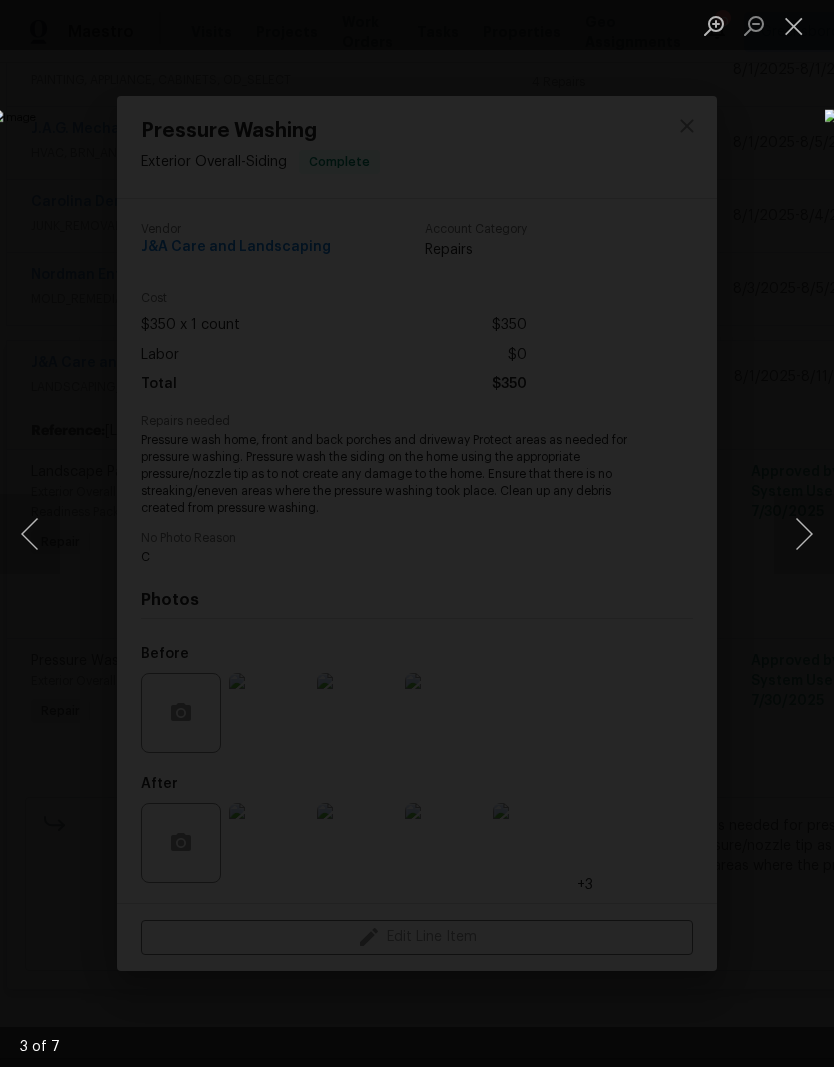 click at bounding box center (804, 534) 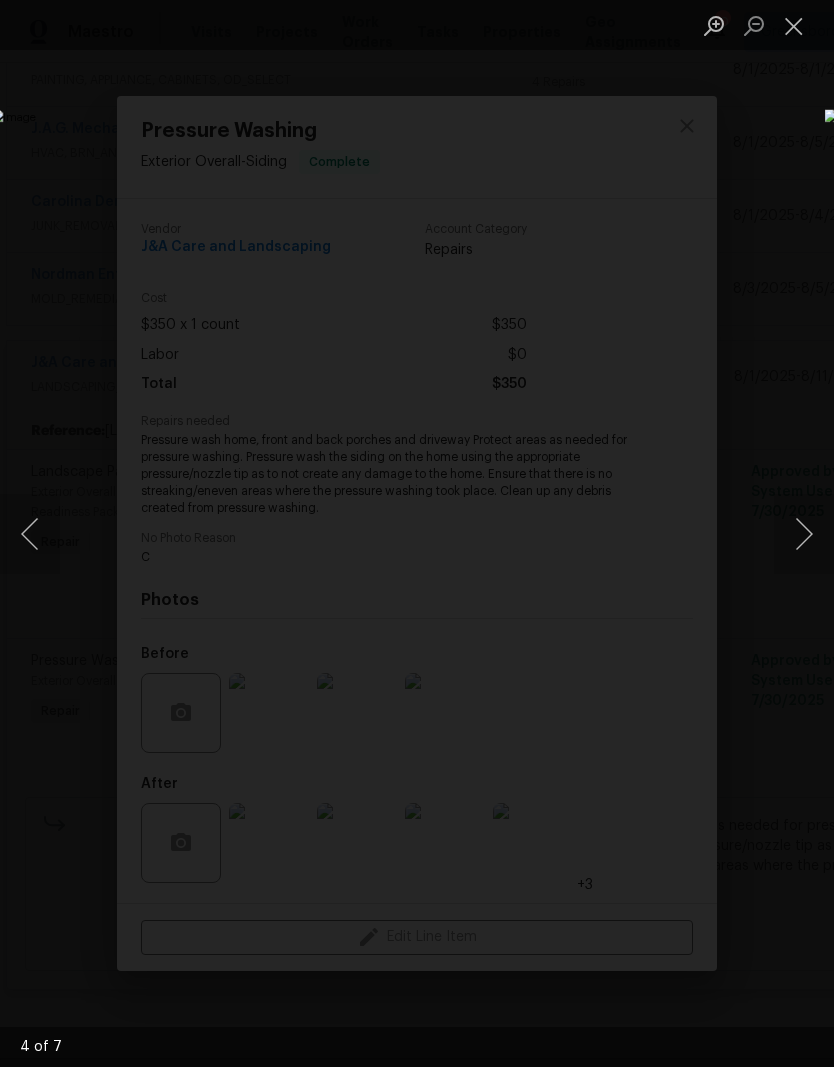 click at bounding box center (804, 534) 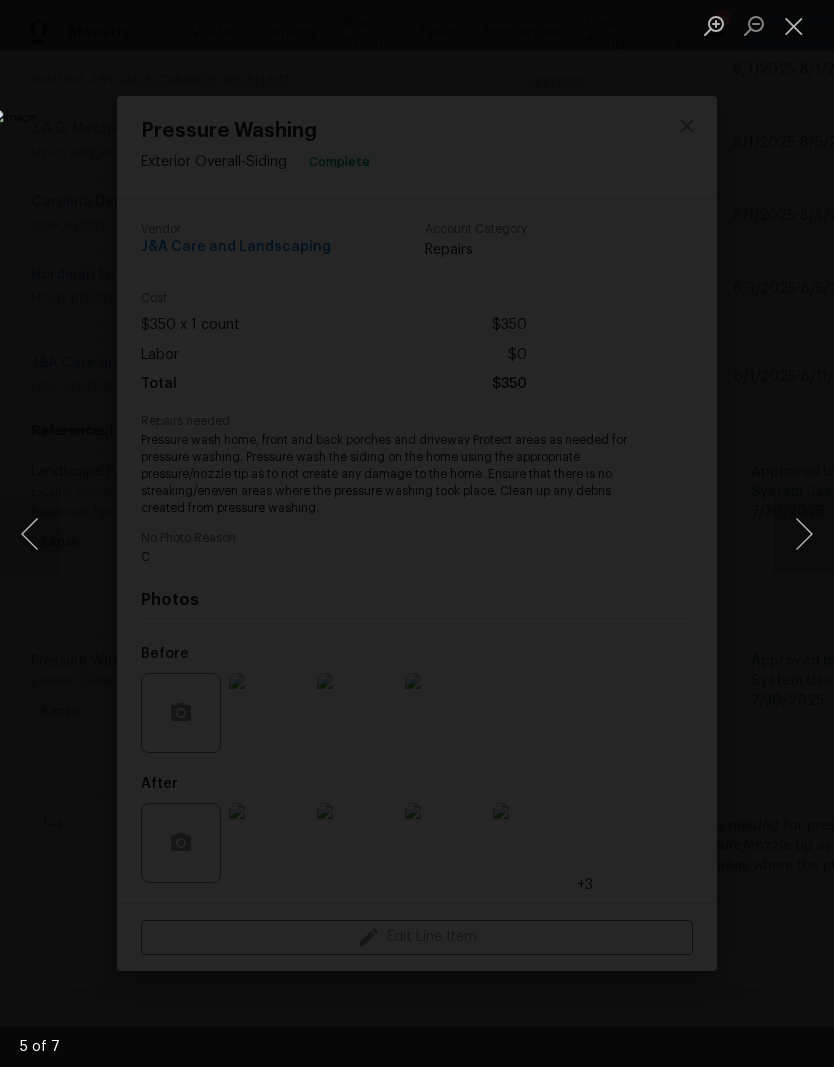 click at bounding box center (804, 534) 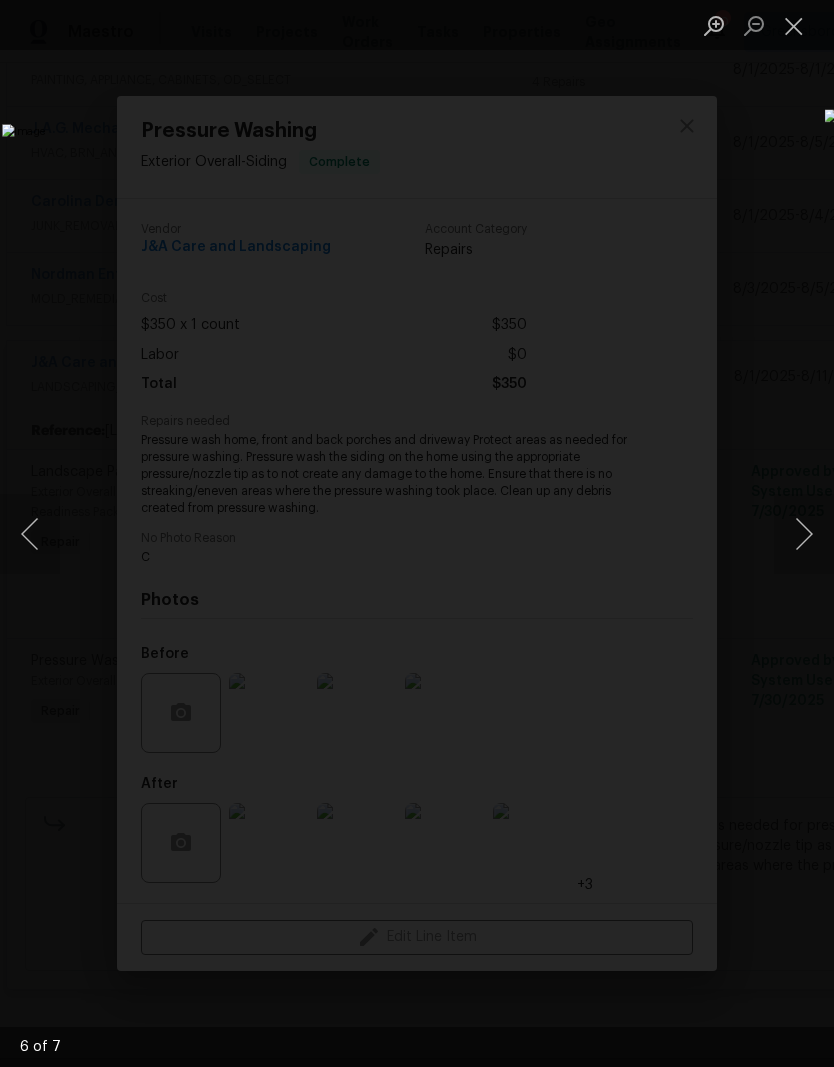 click at bounding box center [804, 534] 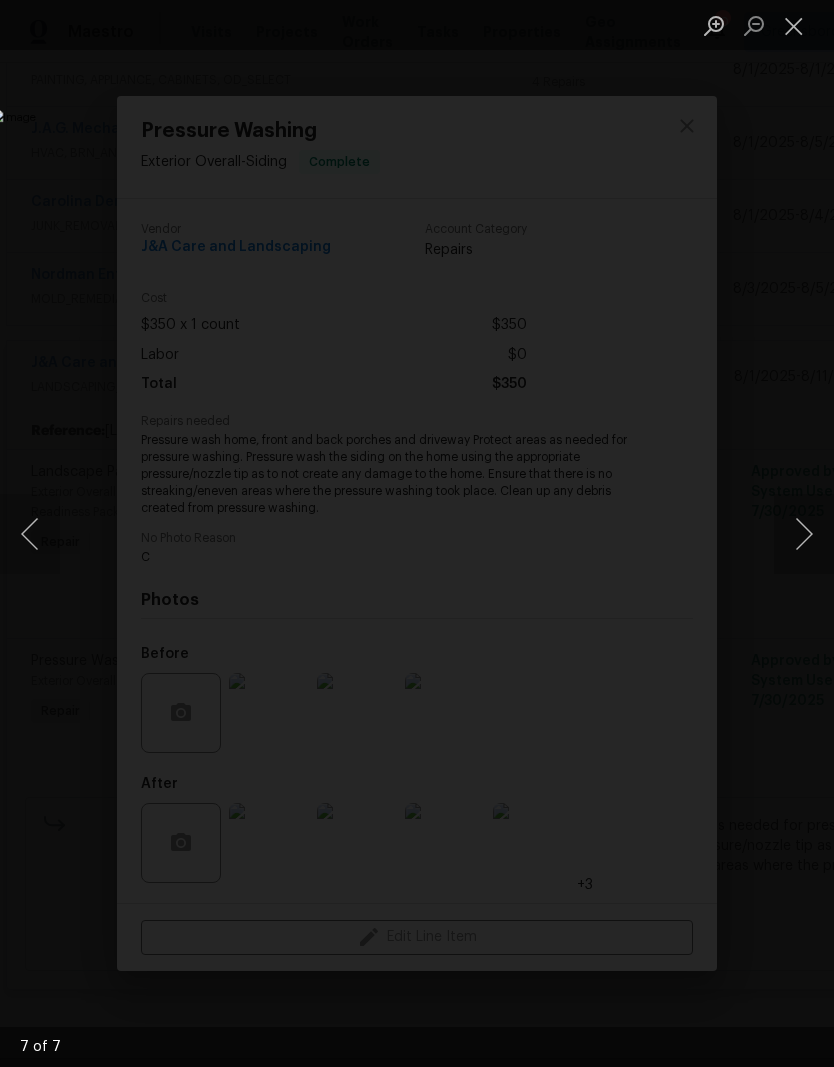 click at bounding box center (804, 534) 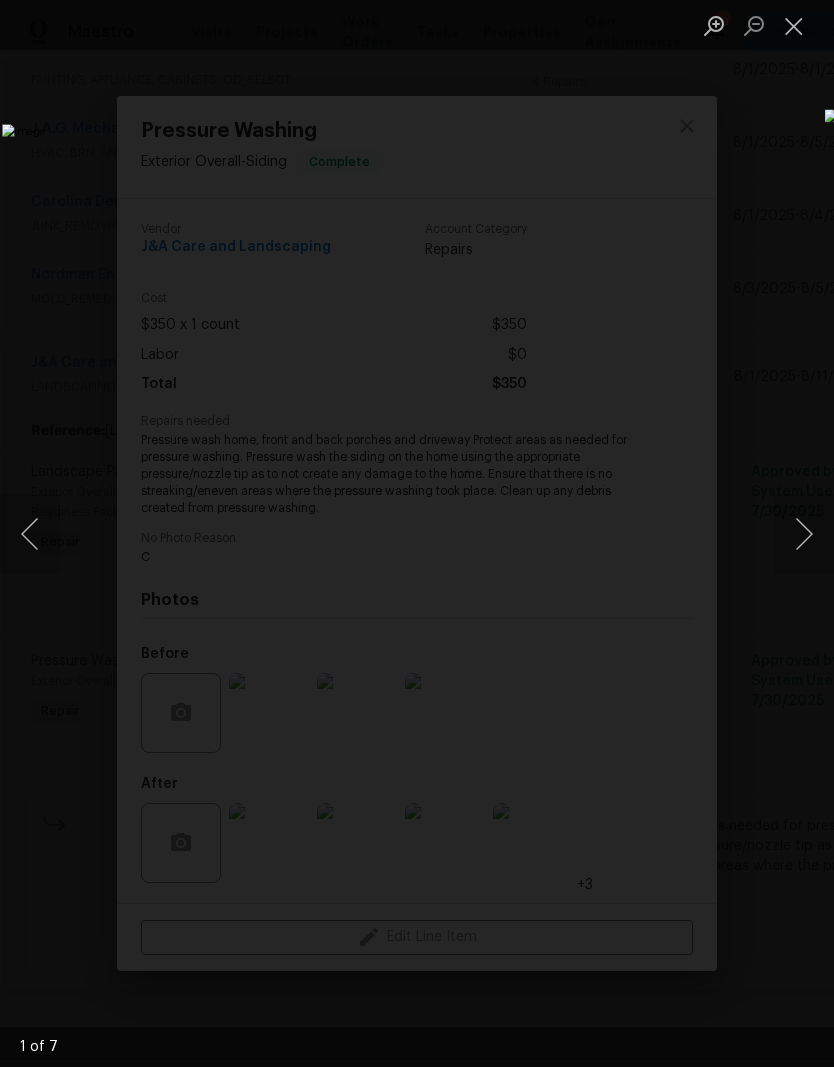 click at bounding box center [804, 534] 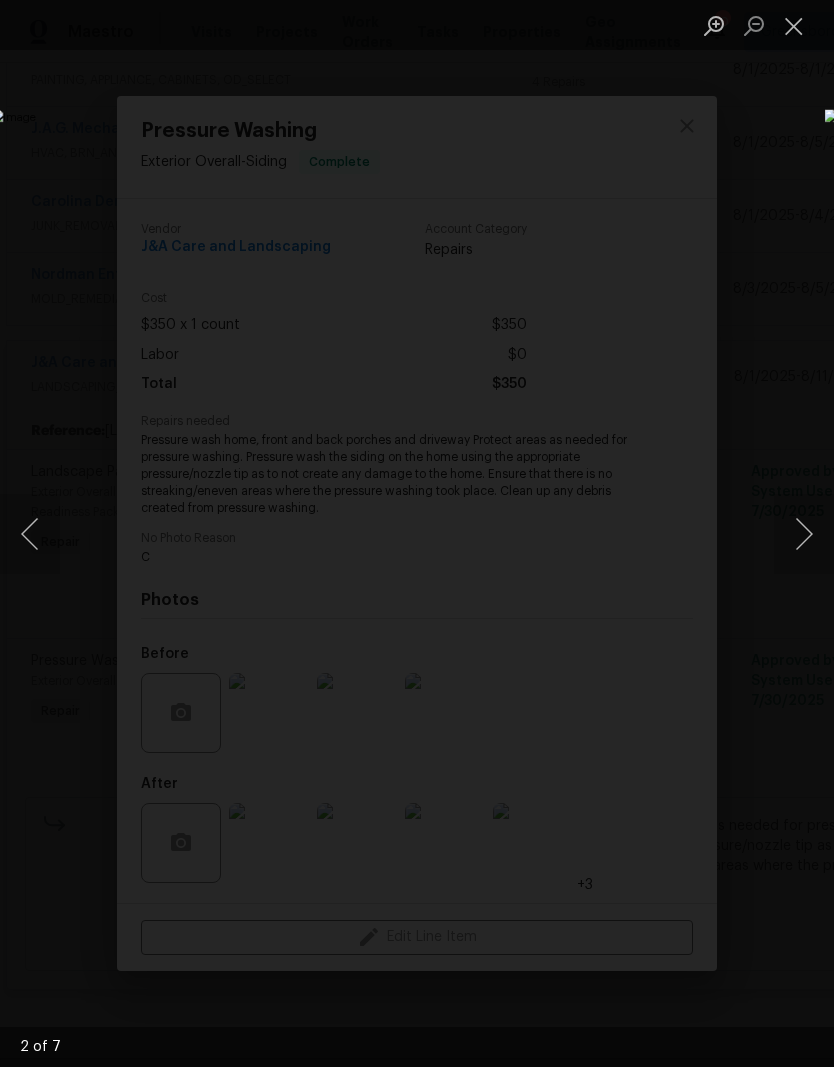 click at bounding box center (804, 534) 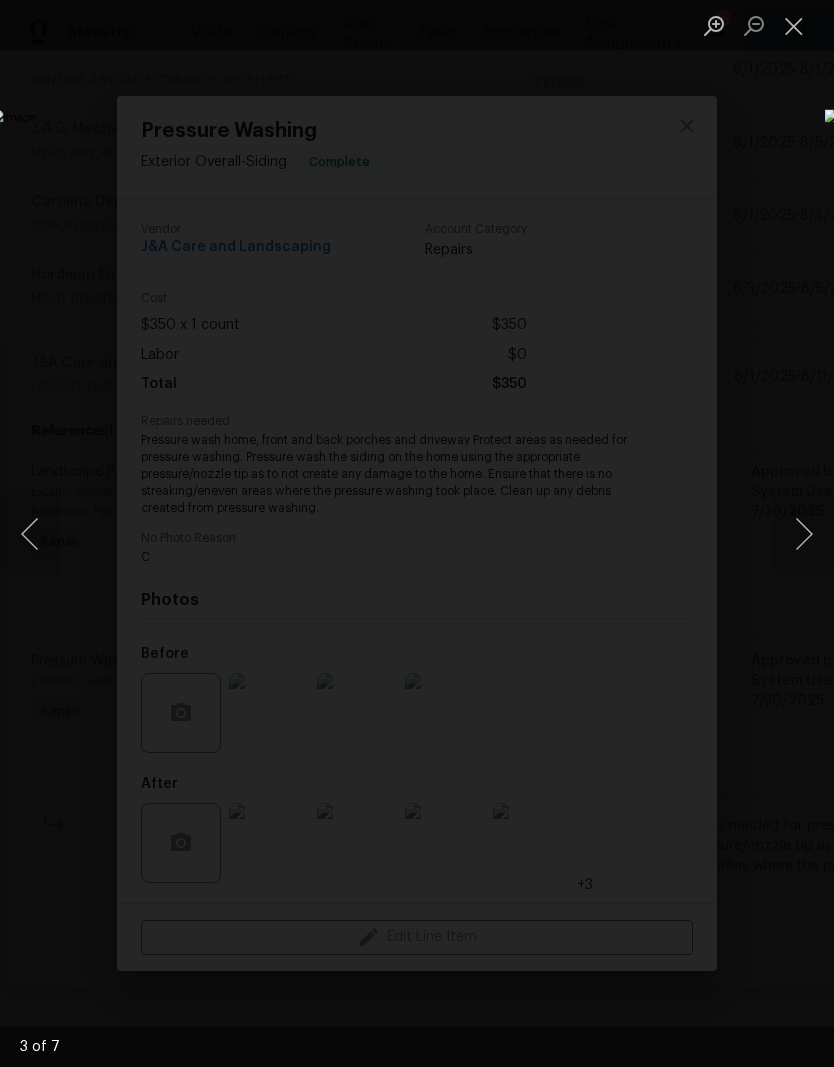 click at bounding box center (804, 534) 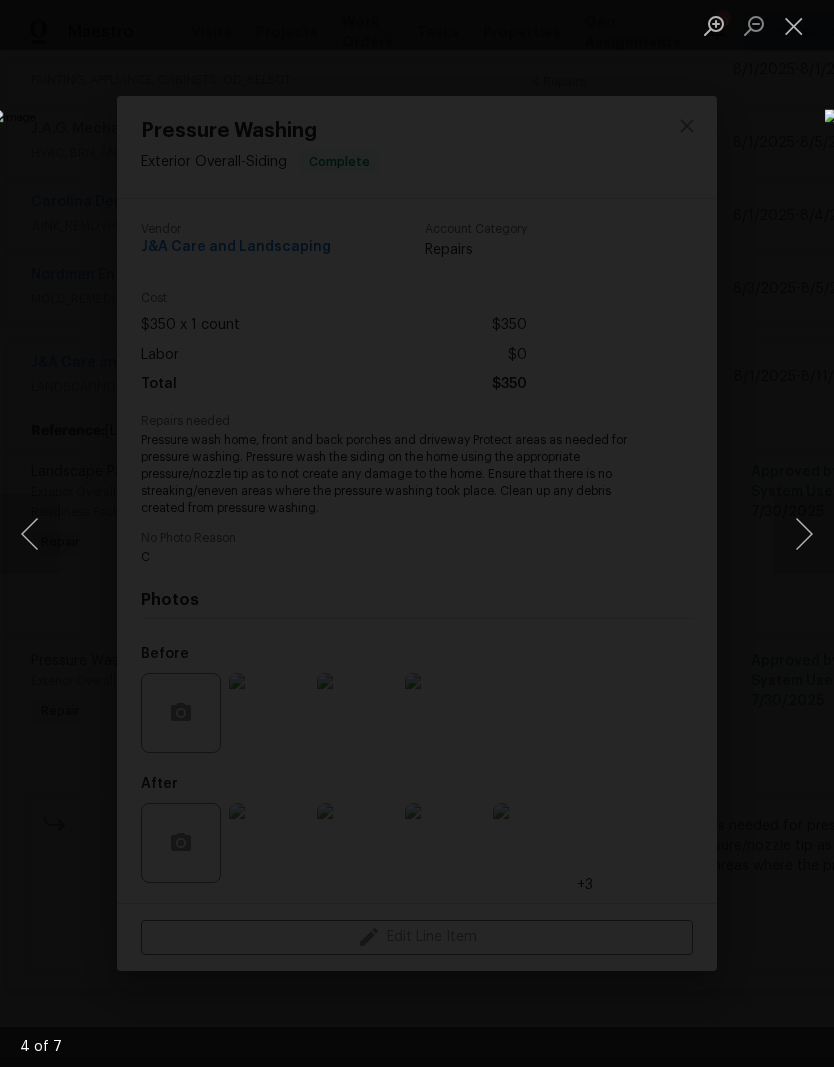 click at bounding box center [804, 534] 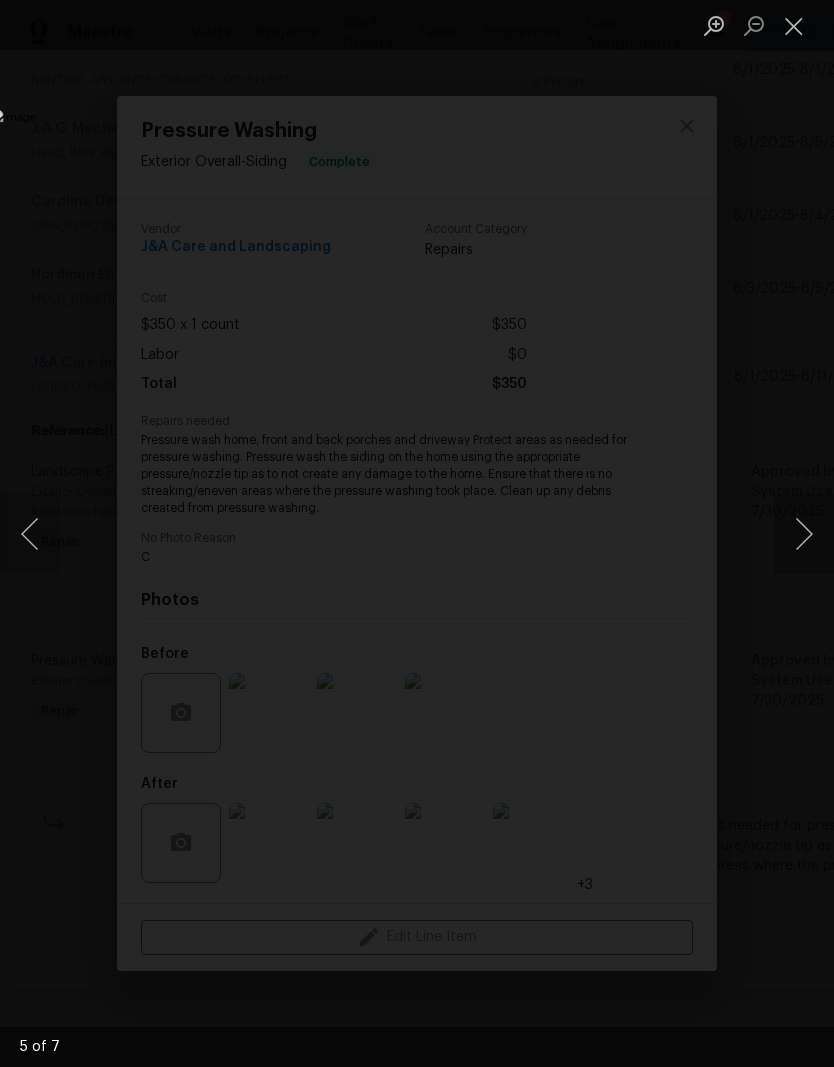 click at bounding box center (794, 25) 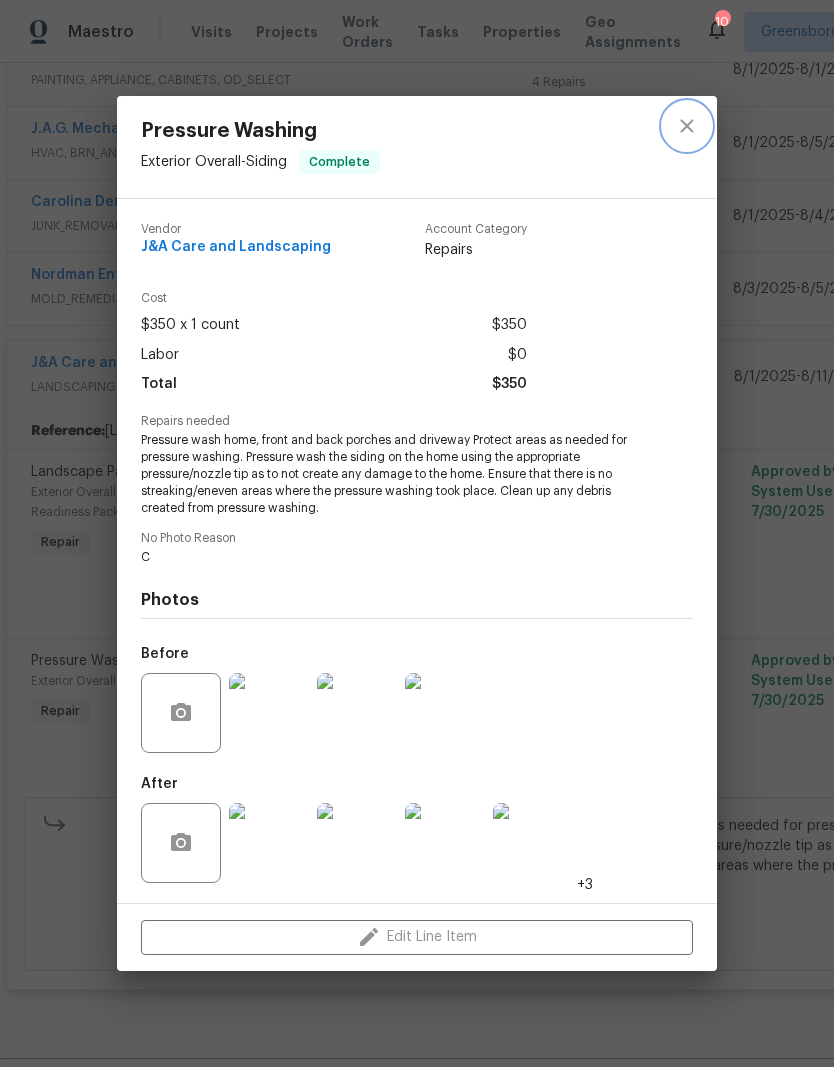click 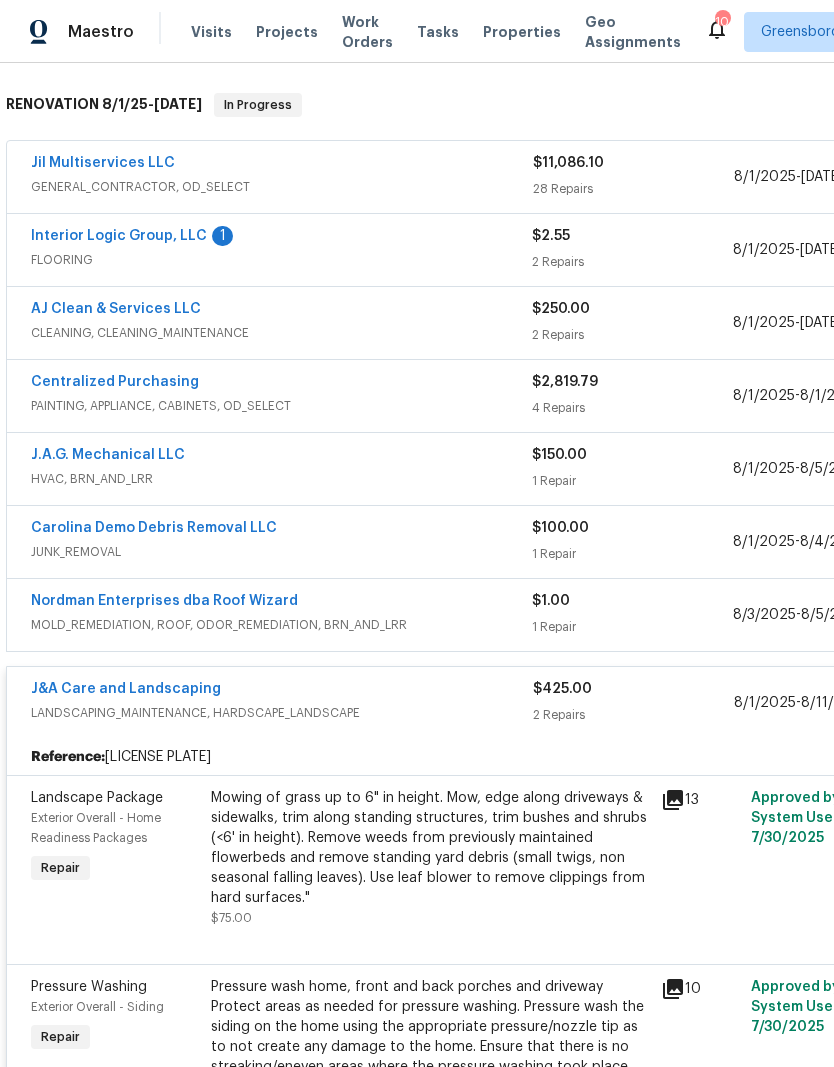 scroll, scrollTop: 325, scrollLeft: 0, axis: vertical 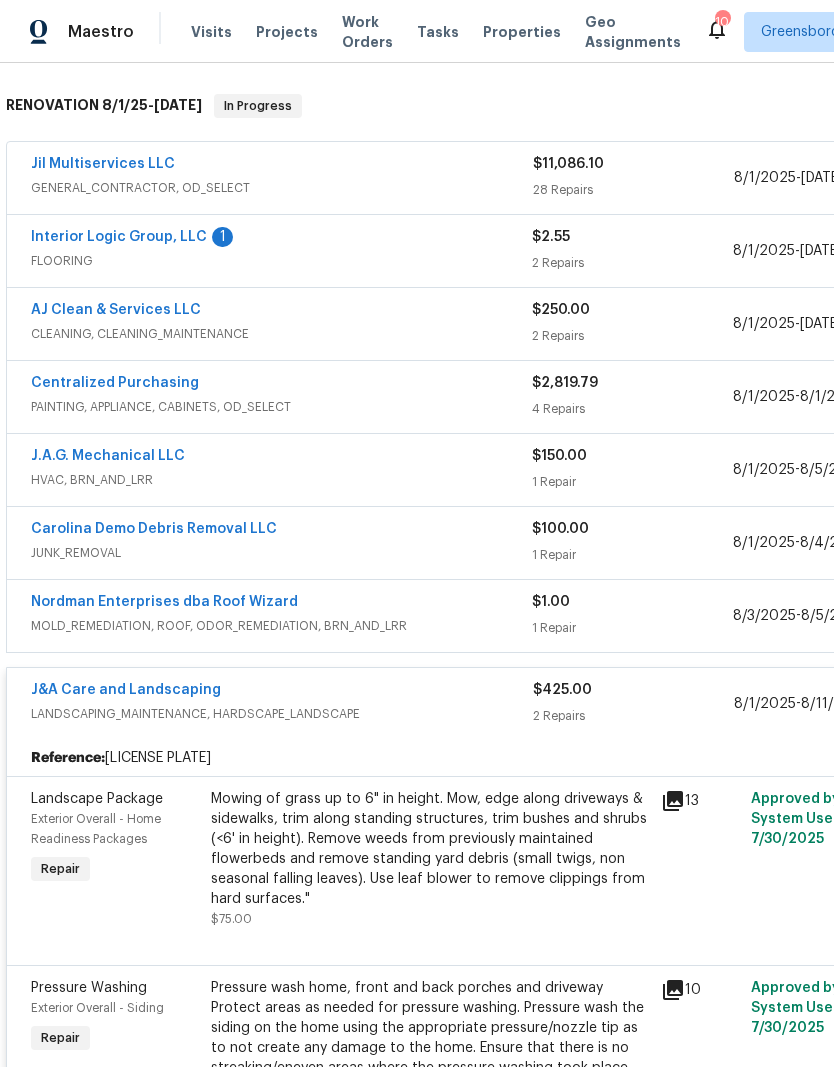 click on "Interior Logic Group, LLC" at bounding box center [119, 237] 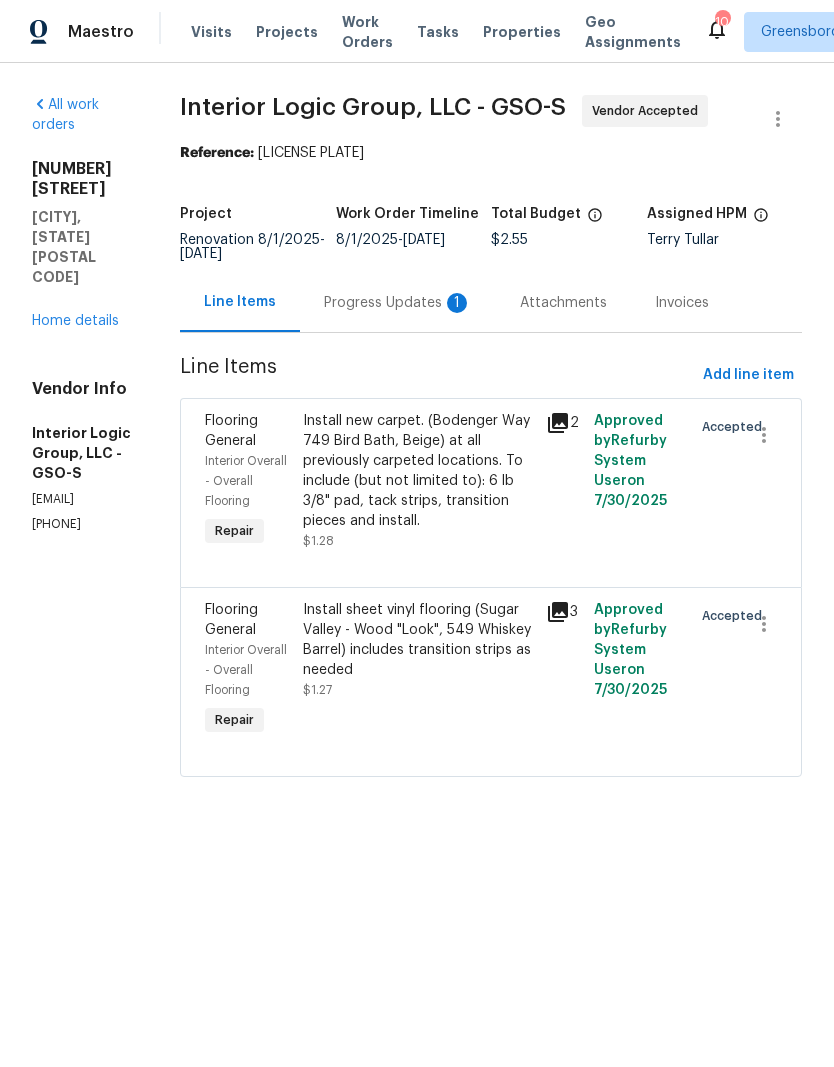 click on "Progress Updates 1" at bounding box center (398, 303) 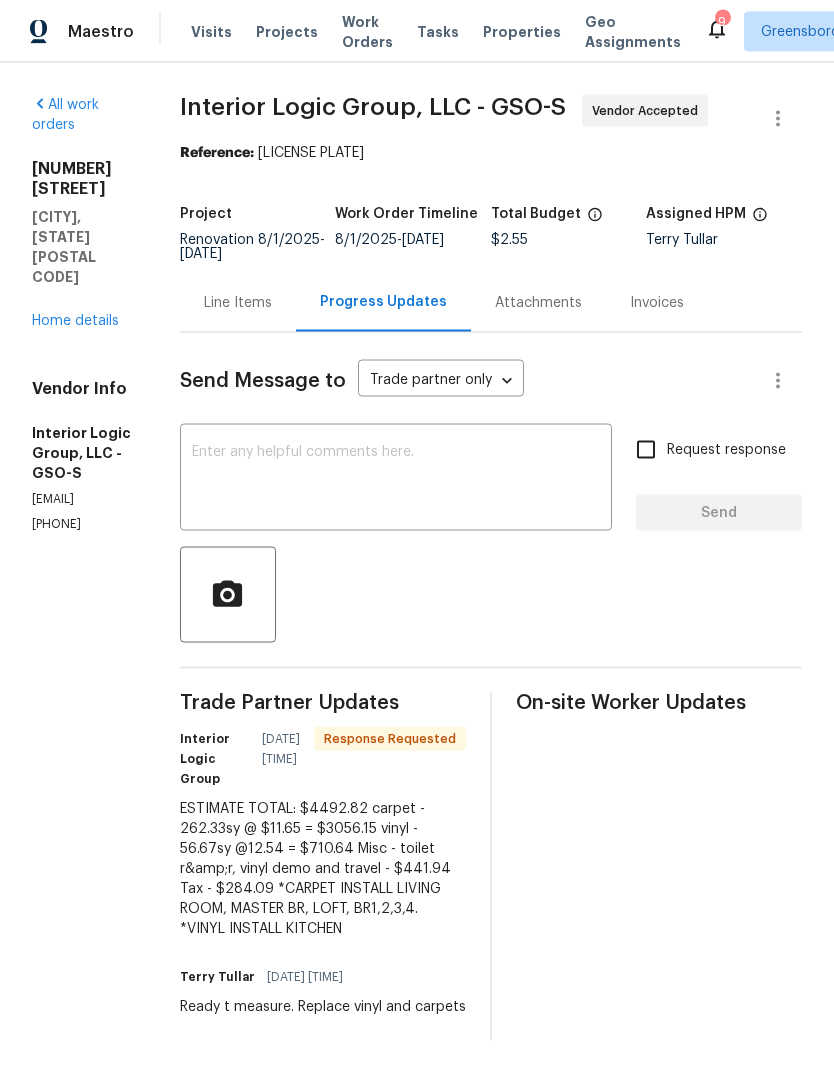 scroll, scrollTop: 48, scrollLeft: 0, axis: vertical 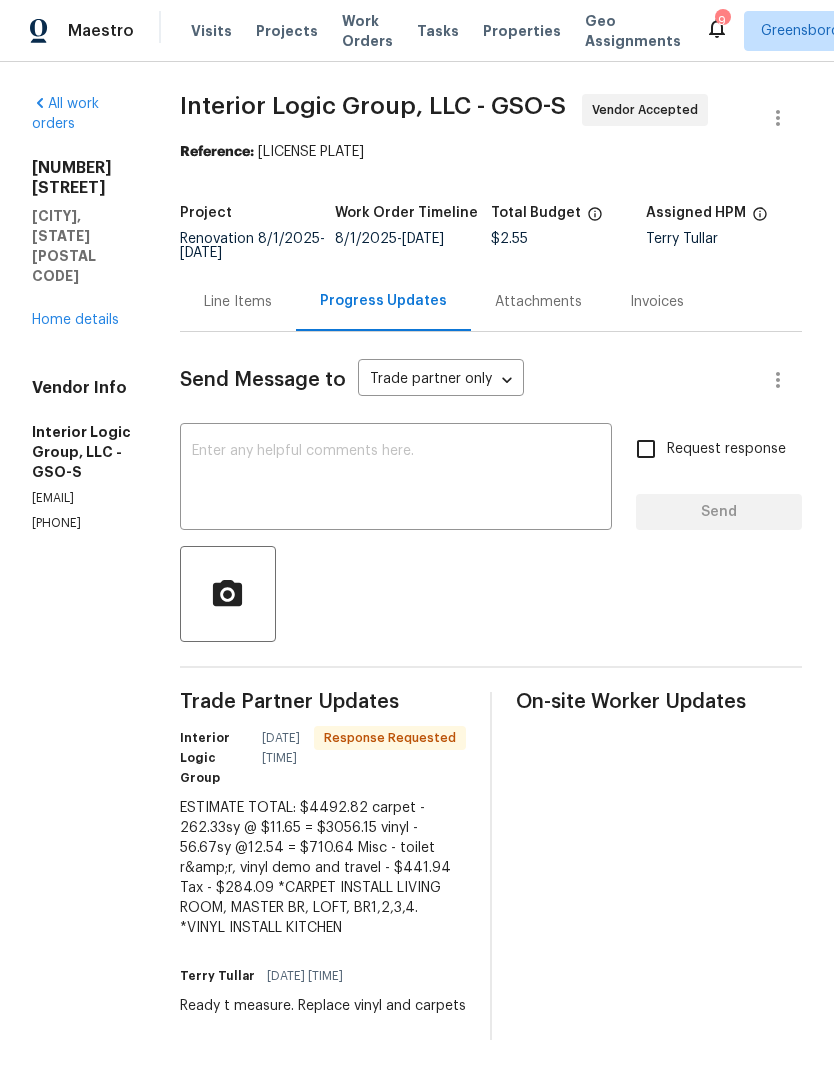 click at bounding box center (396, 480) 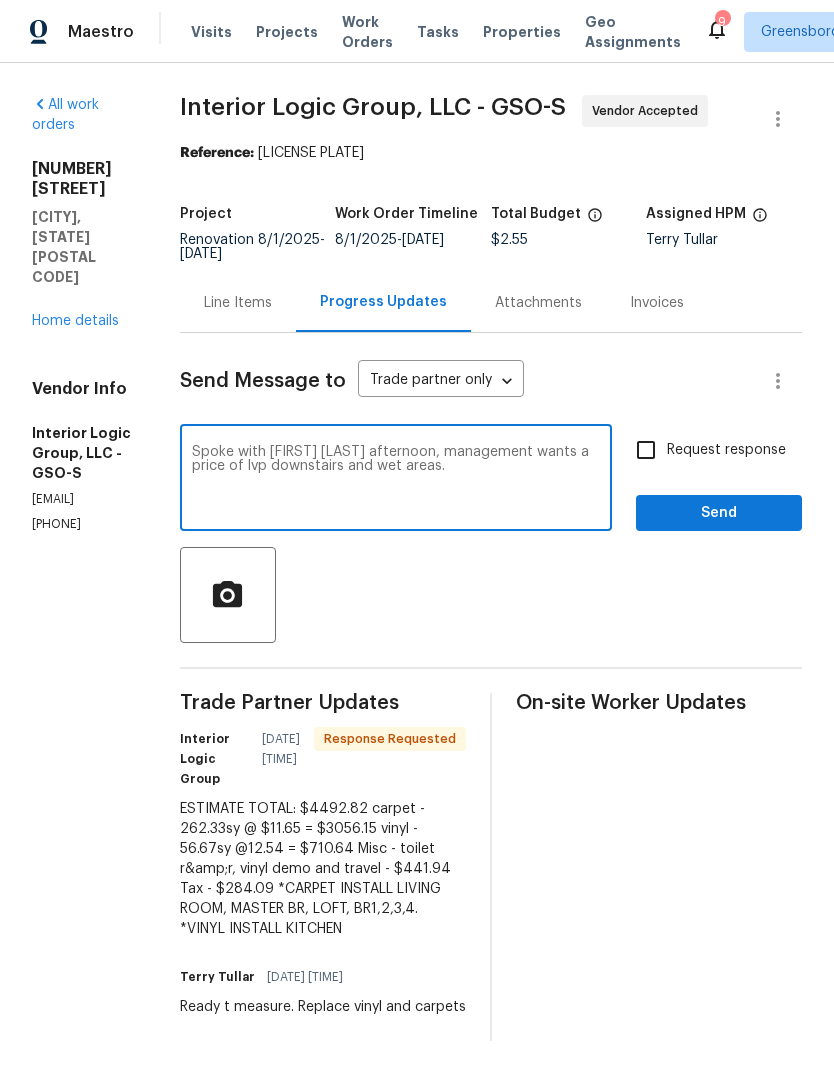 type on "Spoke with Paul Friday afternoon, management wants a price of lvp downstairs and wet areas." 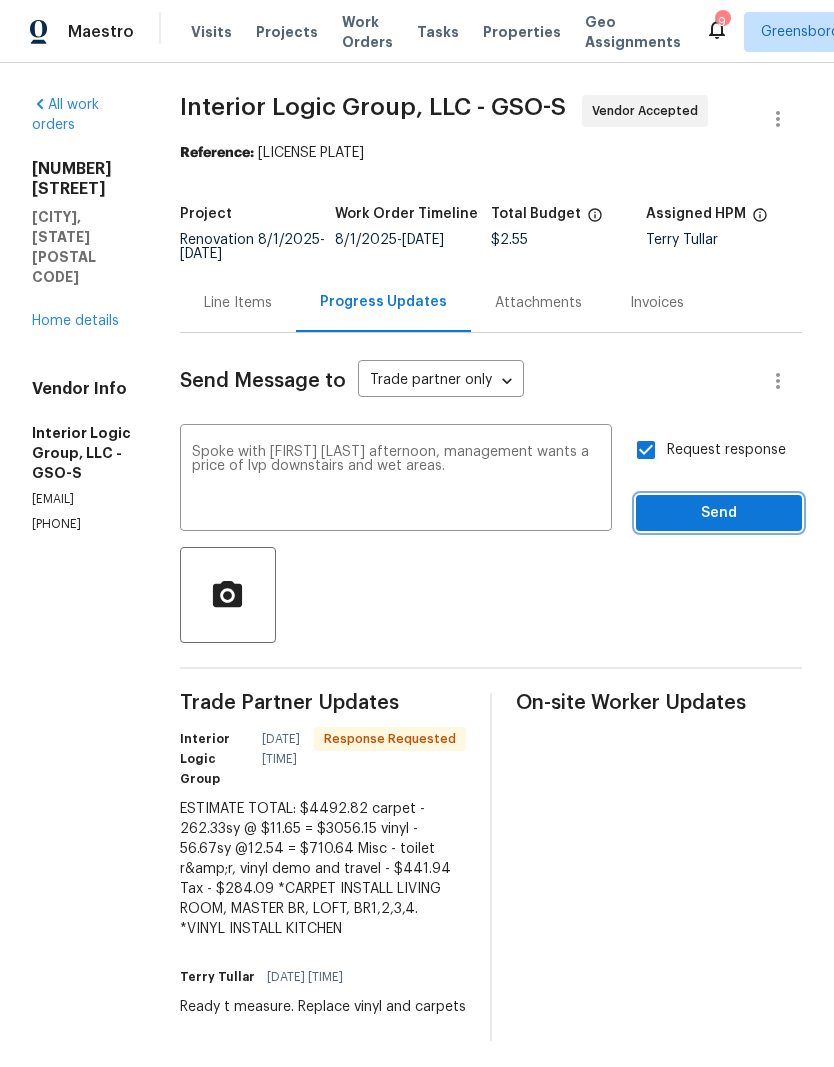 click on "Send" at bounding box center [719, 513] 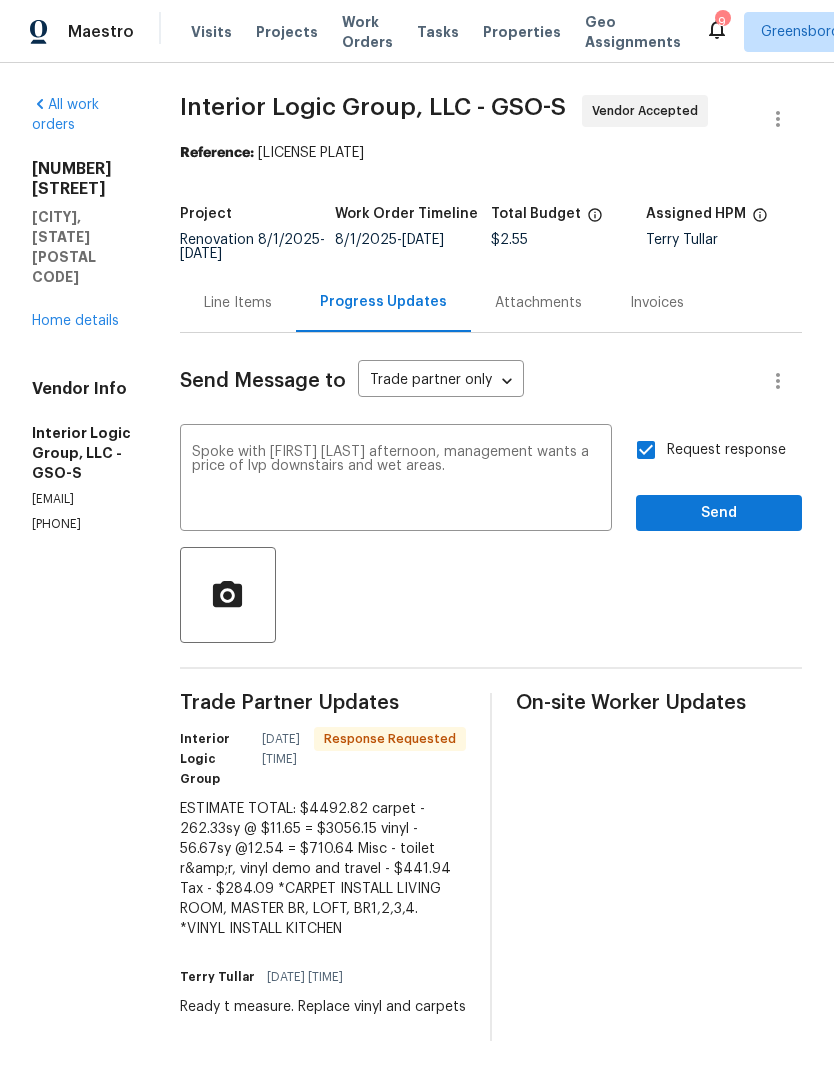 scroll, scrollTop: 0, scrollLeft: 0, axis: both 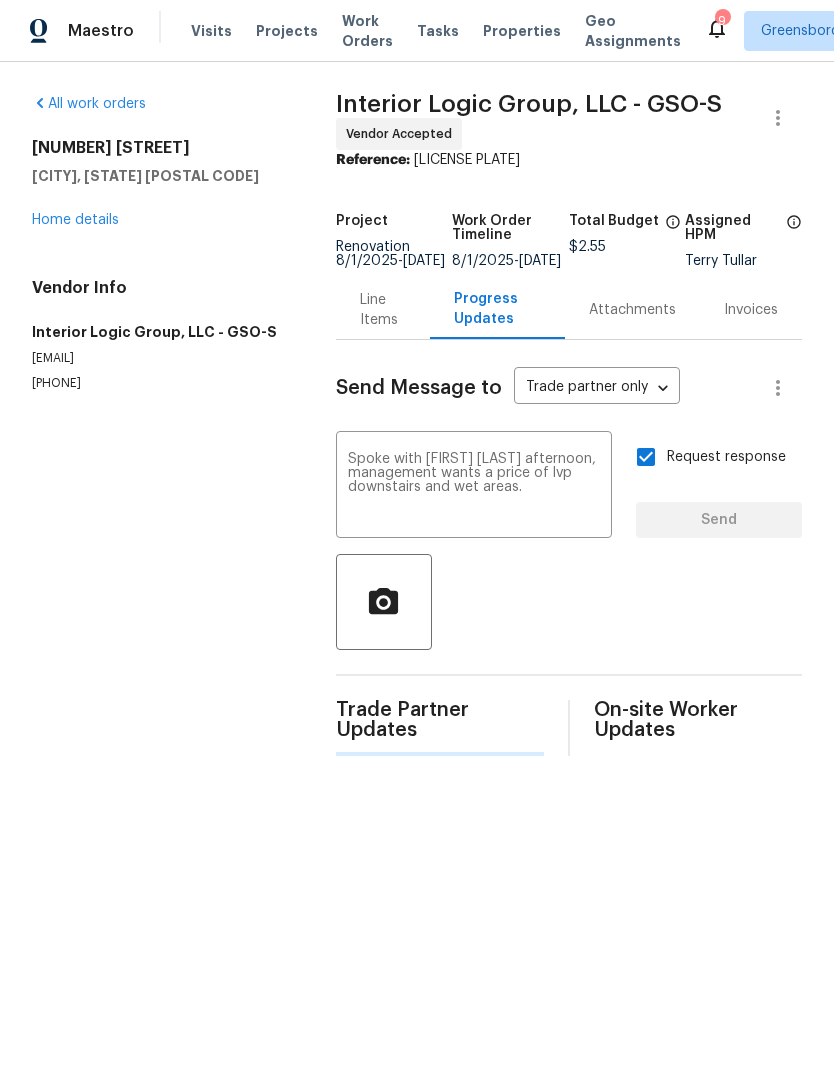 type 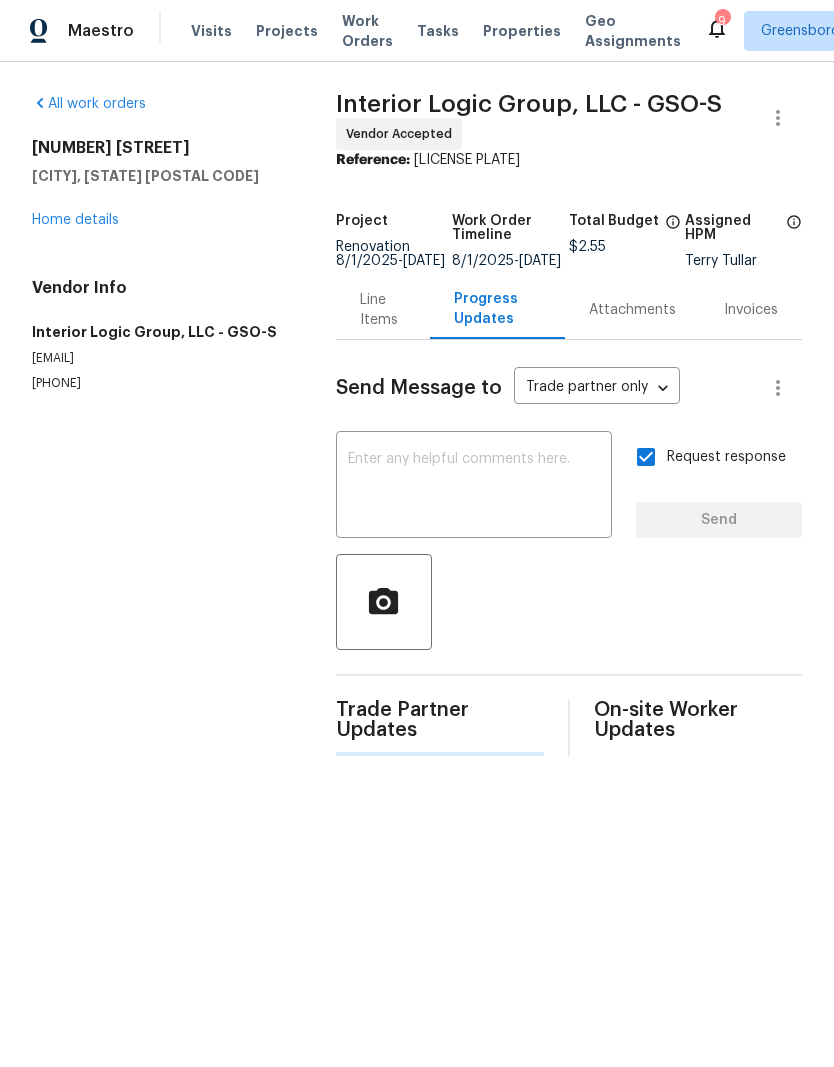 scroll, scrollTop: 1, scrollLeft: 0, axis: vertical 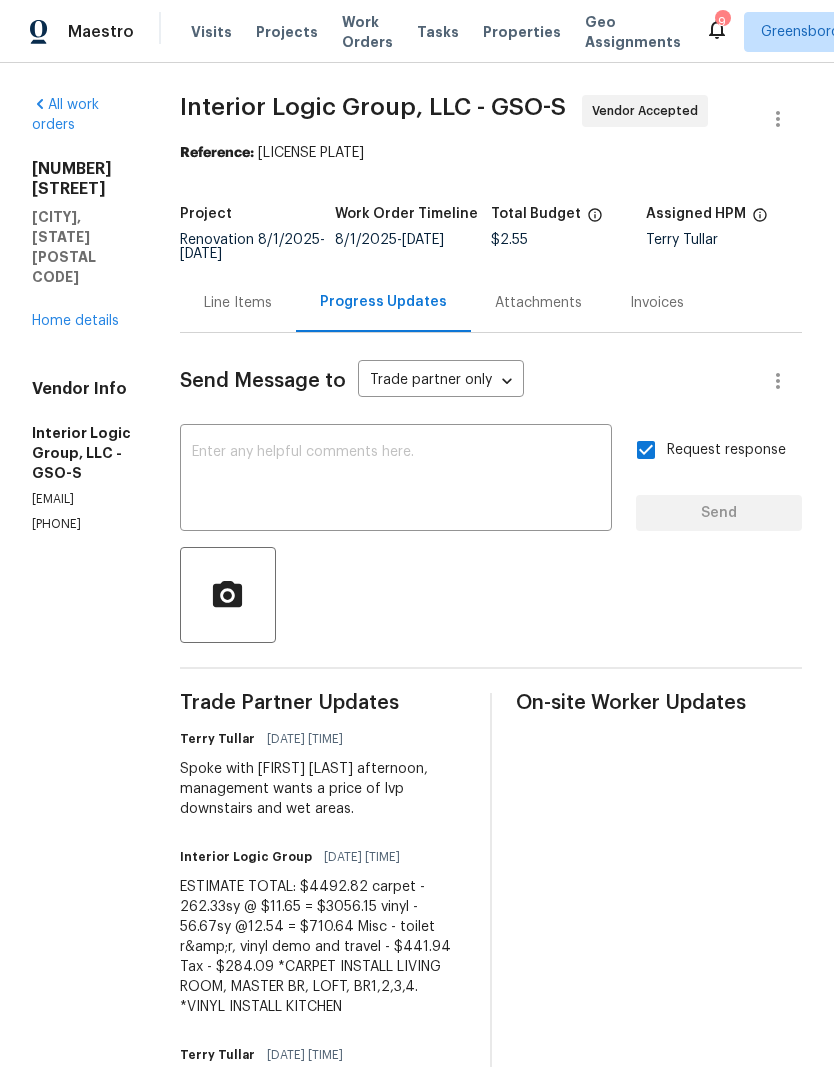 click on "Home details" at bounding box center (75, 321) 